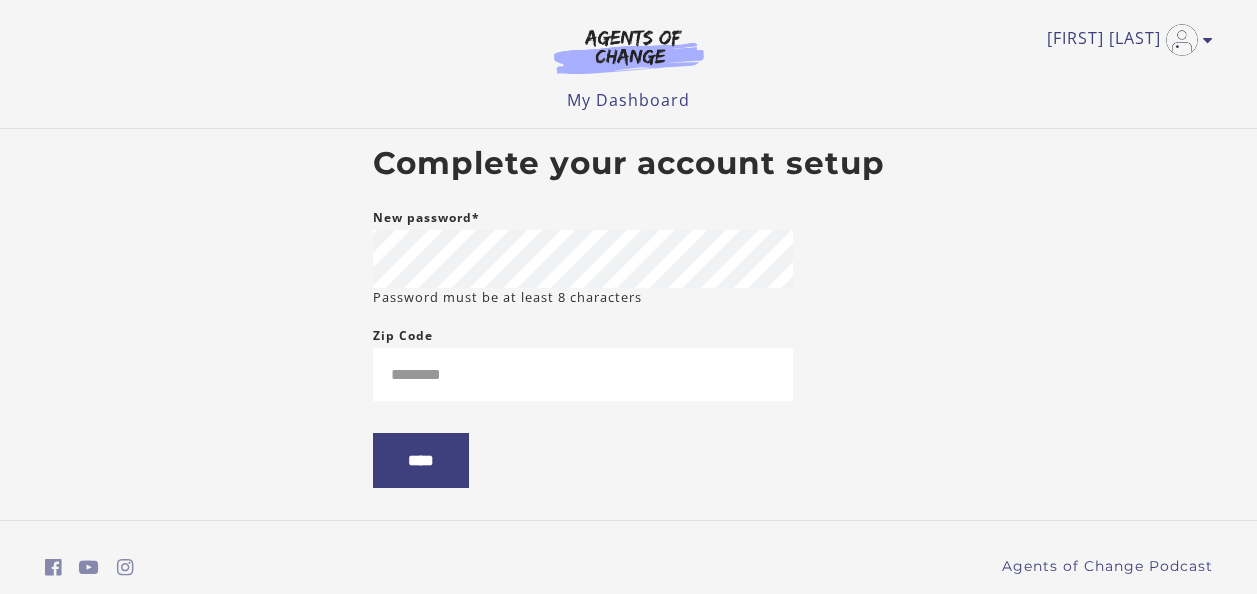 scroll, scrollTop: 0, scrollLeft: 0, axis: both 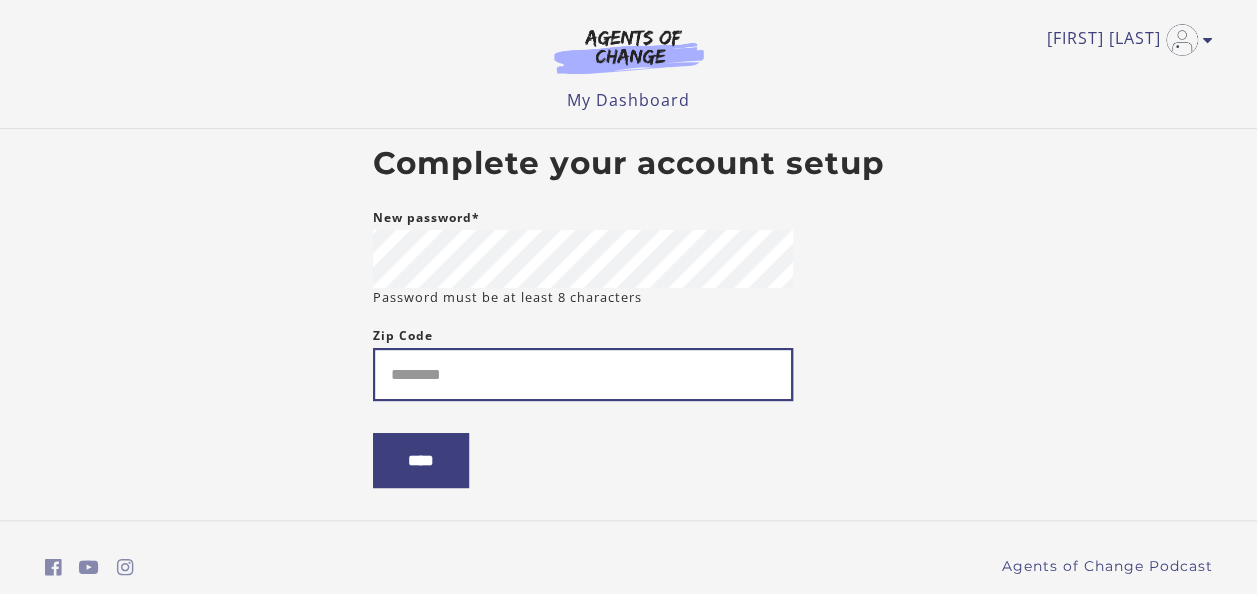 click on "Zip Code" at bounding box center (583, 374) 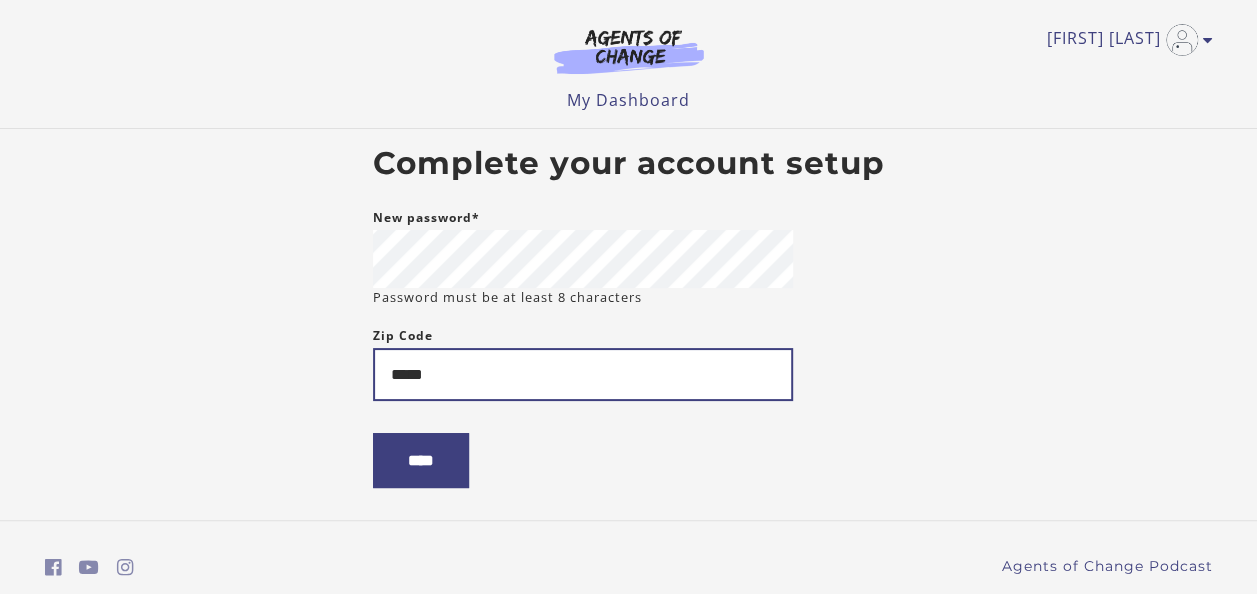 type on "*****" 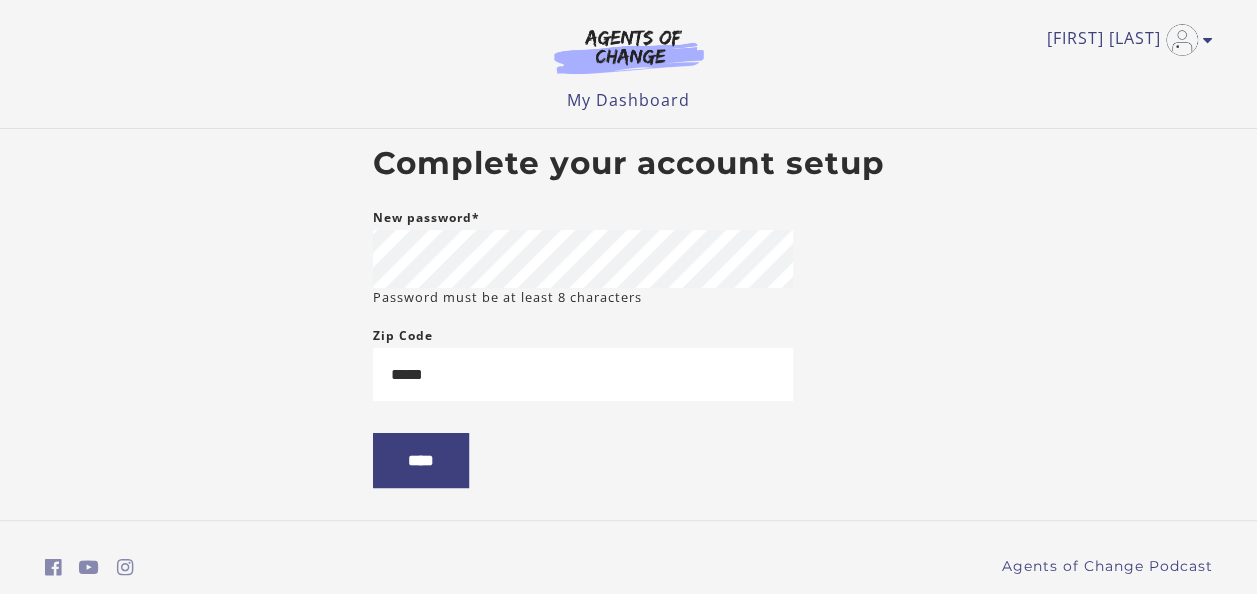click on "Skip to main content
[FIRST] [LAST]
My Account
Support
Sign Out
Toggle menu
Menu
My Dashboard
My Account
Support
Sign Out
Complete your account setup
New password*
Password must be at least 8 characters
[POSTAL_CODE]
*****
****" at bounding box center [628, 297] 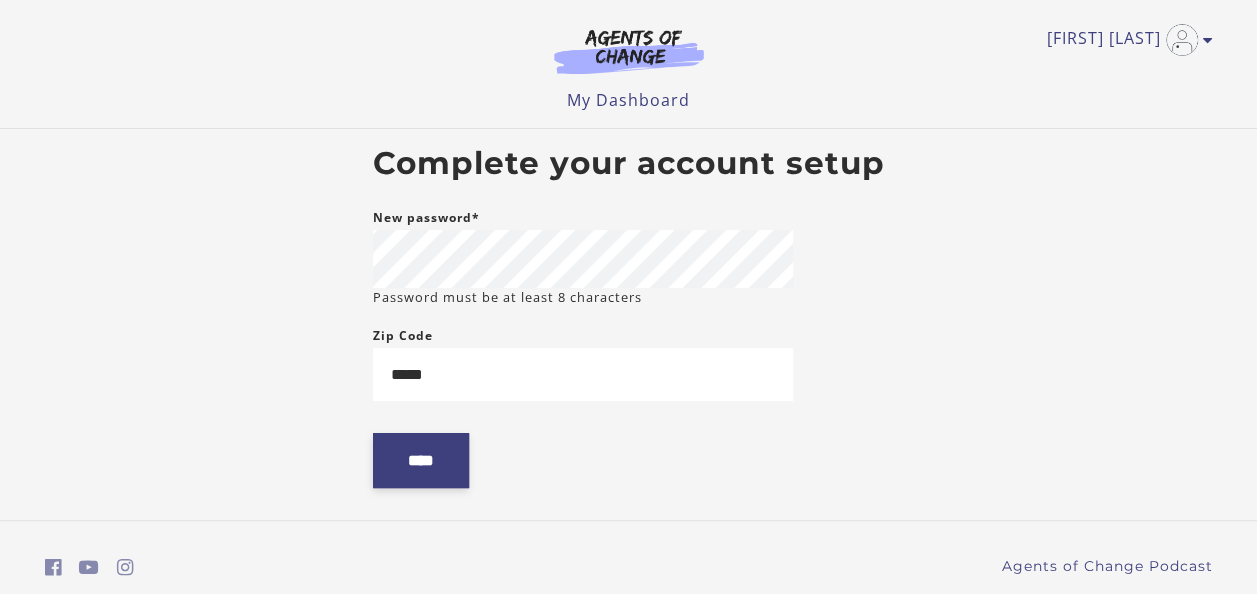 click on "****" at bounding box center (421, 460) 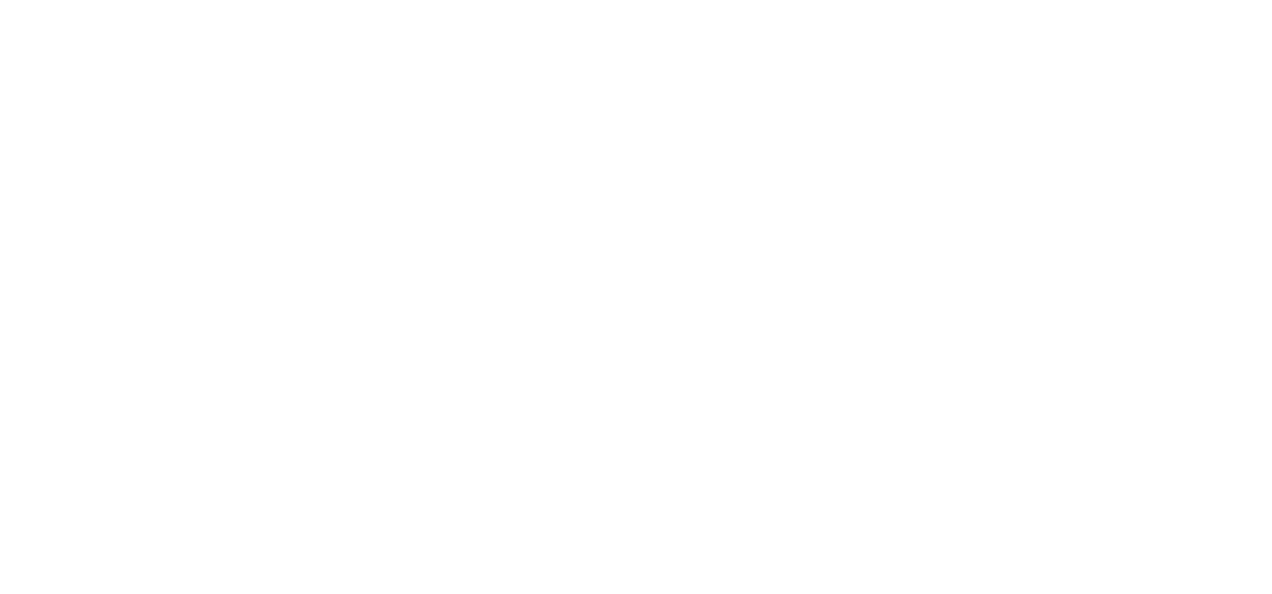 scroll, scrollTop: 0, scrollLeft: 0, axis: both 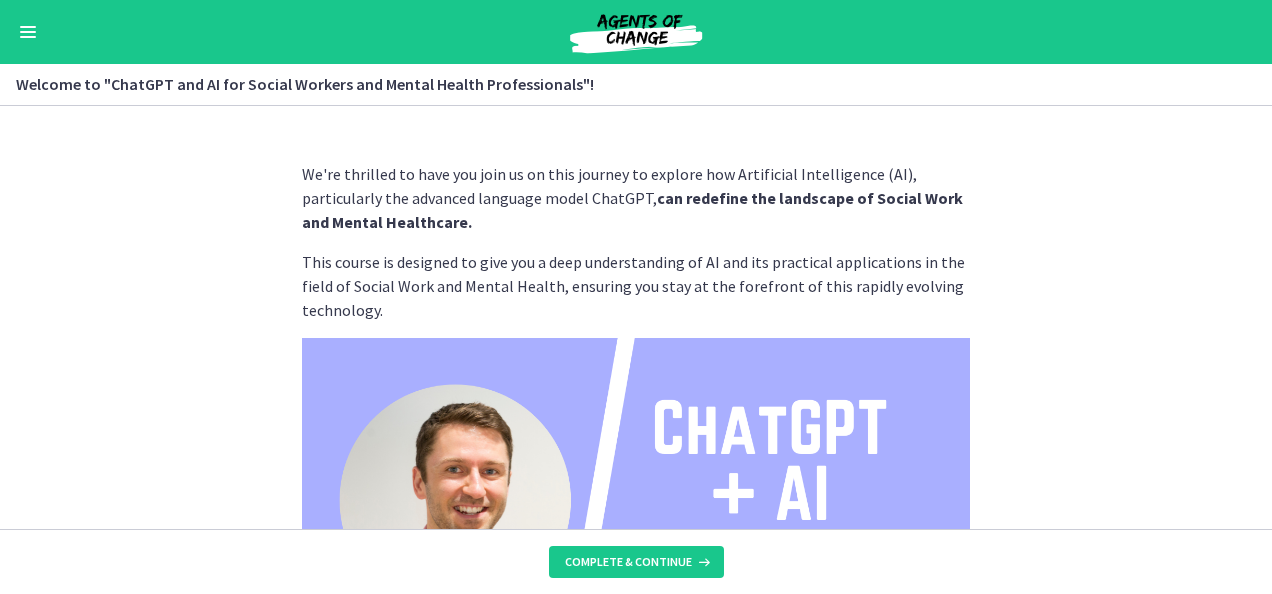 click on "We're thrilled to have you join us on this journey to explore how Artificial Intelligence (AI), particularly the advanced language model ChatGPT,  can redefine the landscape of Social Work and Mental Healthcare.
This course is designed to give you a deep understanding of AI and its practical applications in the field of Social Work and Mental Health, ensuring you stay at the forefront of this rapidly evolving technology.
Throughout this course, you can expect to:
Gain foundational knowledge of AI and the intricate workings of the ChatGPT model.
Navigate the complex ethical considerations associated with AI use in social work and mental healthcare, including issues of privacy, confidentiality, and potential bias.
Learn from real-world case studies how AI can assist in facilitating communication and performing predictive analytics, with a focus on diverse sectors within social work and mental healthcare.
Who am I?
I'm" at bounding box center [636, 317] 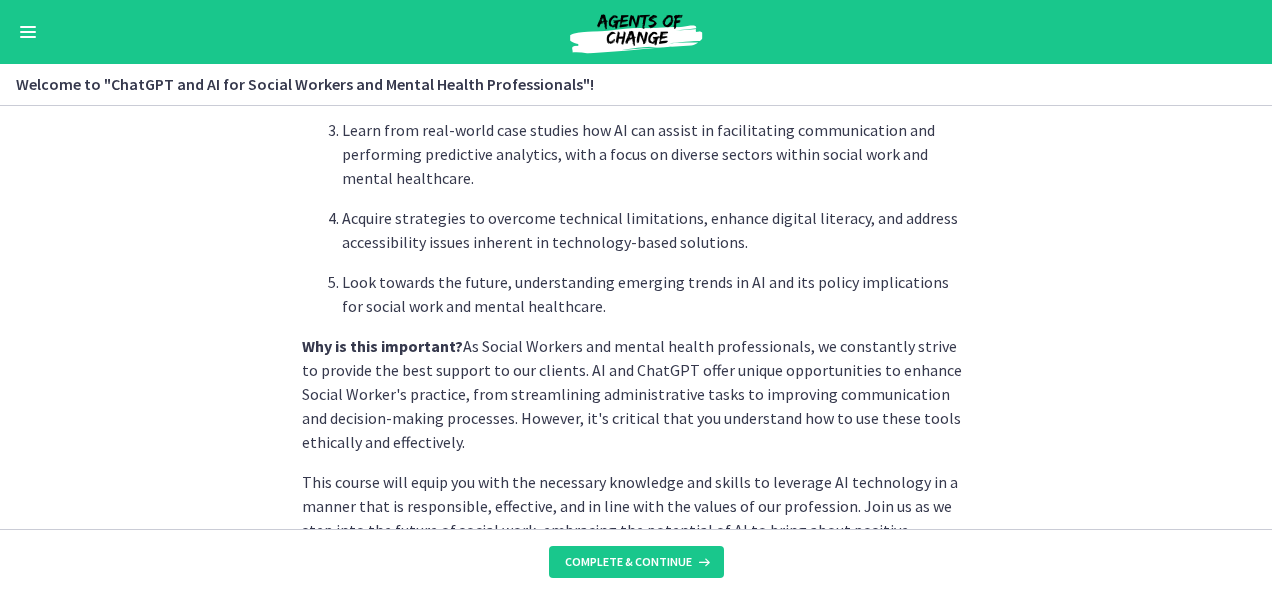 scroll, scrollTop: 760, scrollLeft: 0, axis: vertical 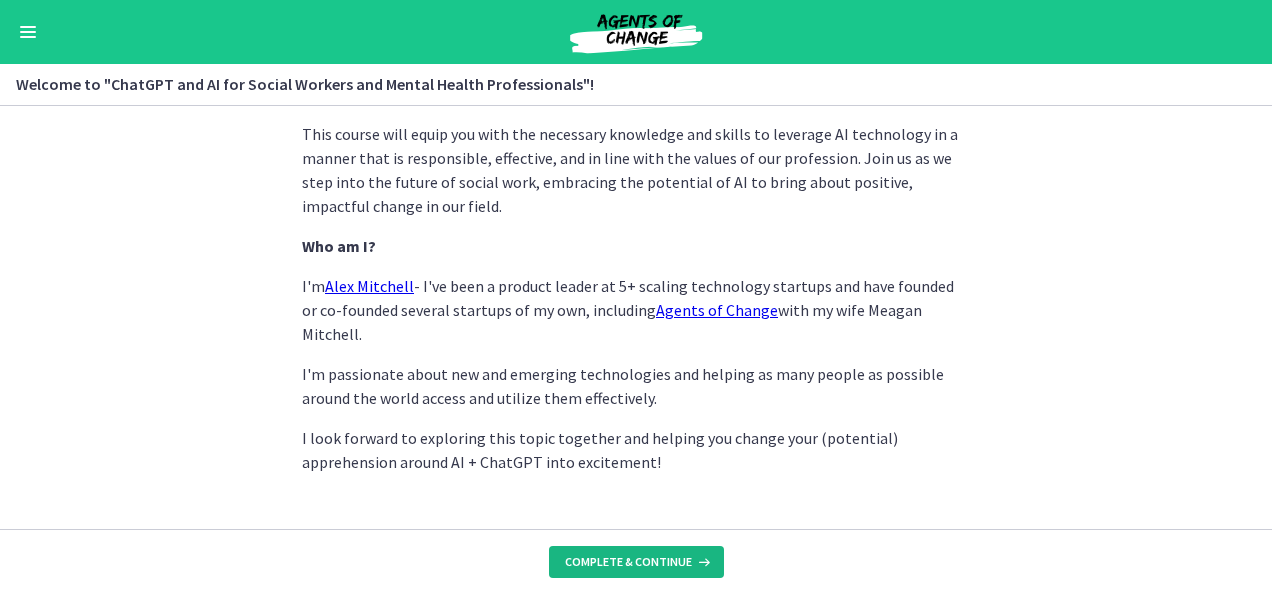 click on "Complete & continue" at bounding box center [628, 562] 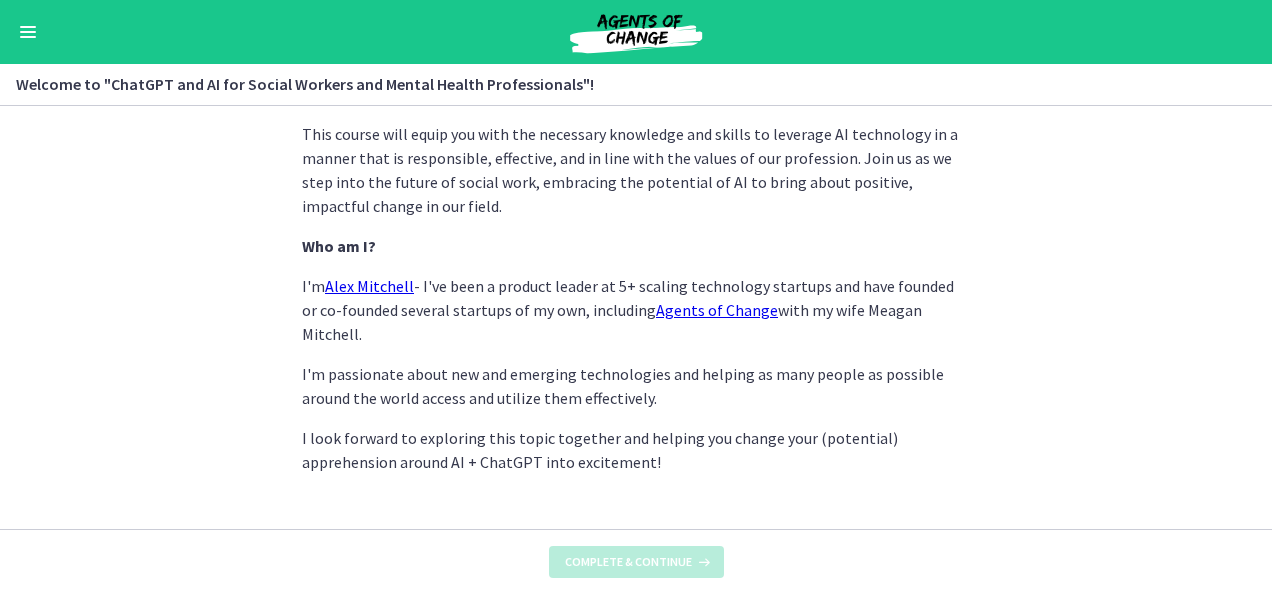 scroll, scrollTop: 0, scrollLeft: 0, axis: both 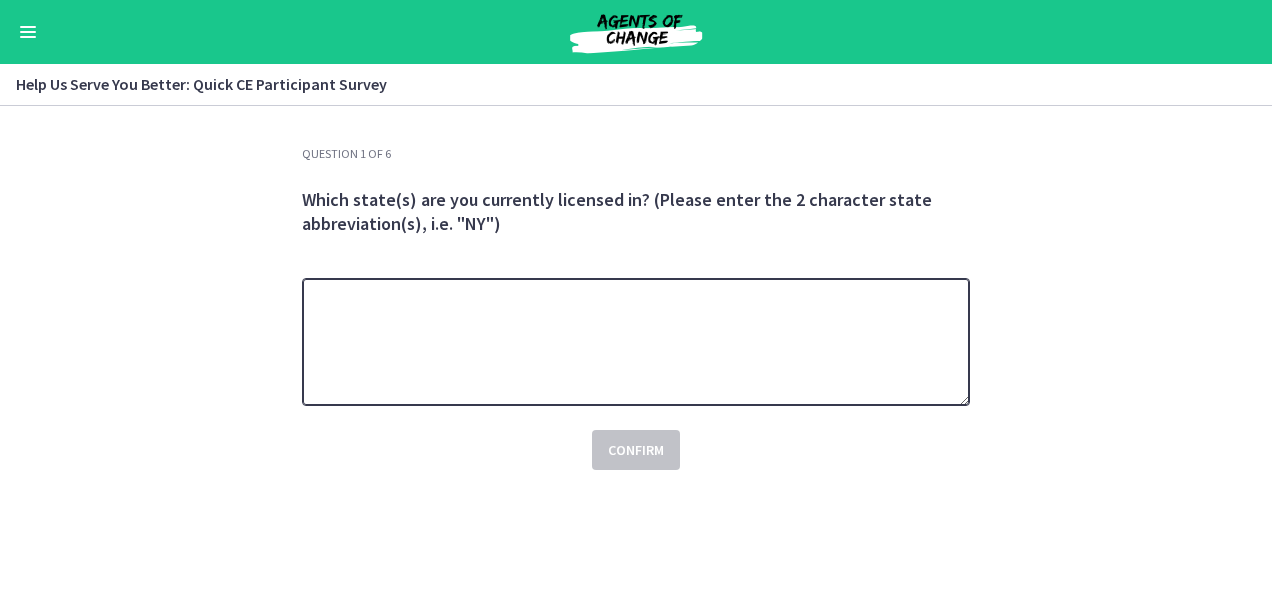 click at bounding box center [636, 342] 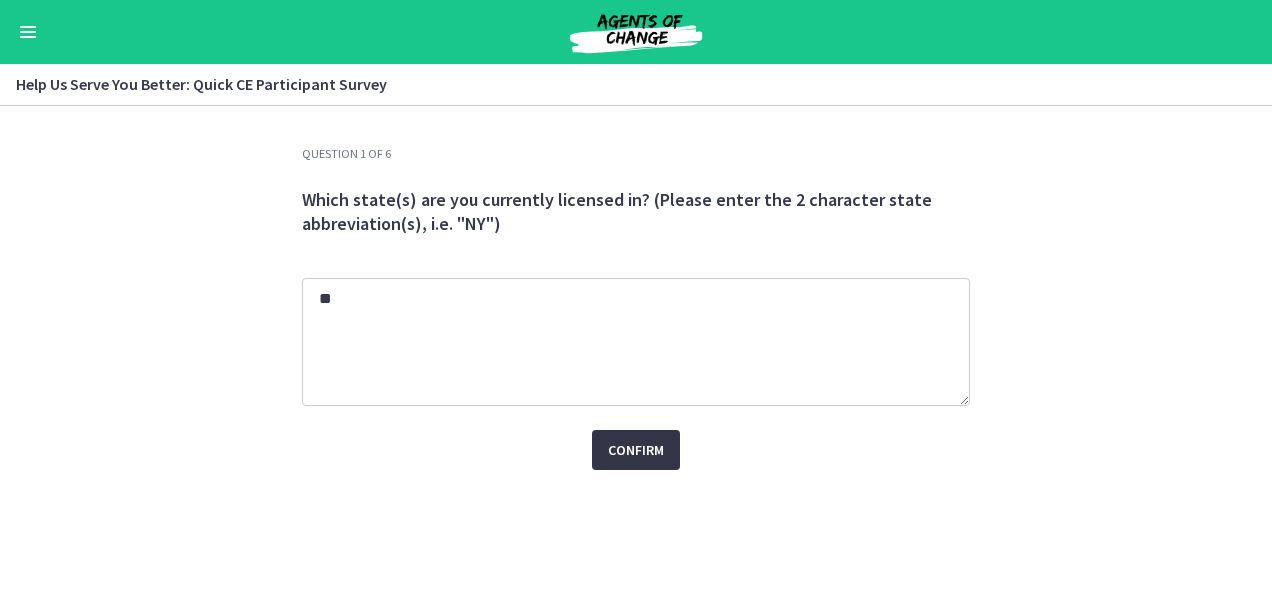 click on "Confirm" at bounding box center (636, 450) 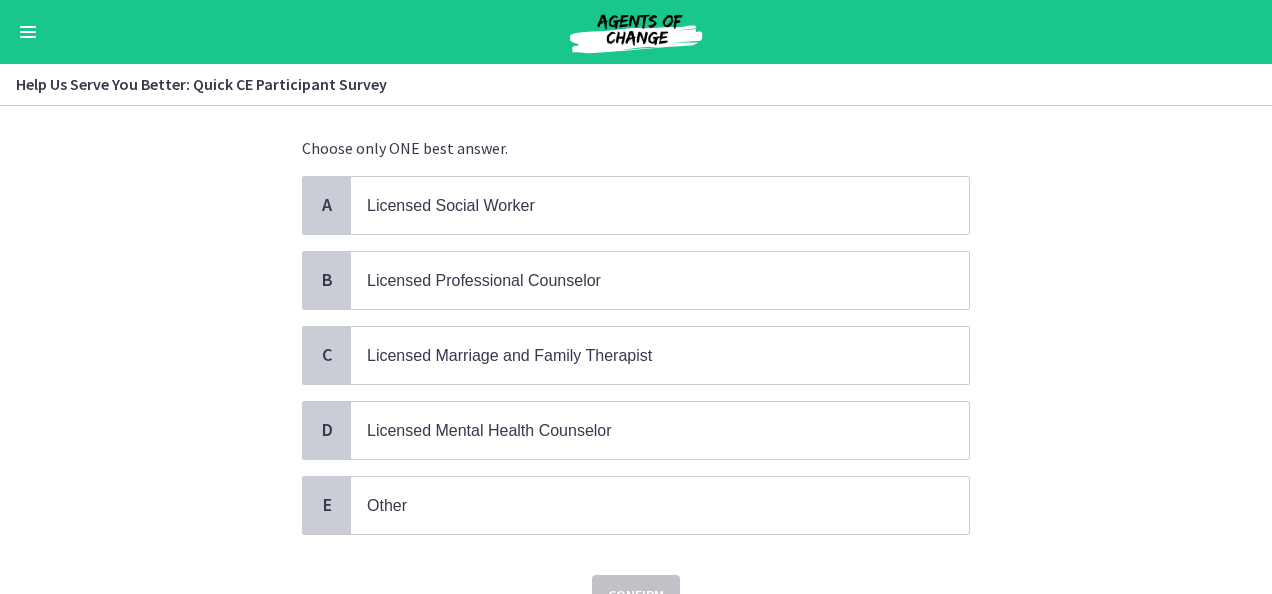 scroll, scrollTop: 116, scrollLeft: 0, axis: vertical 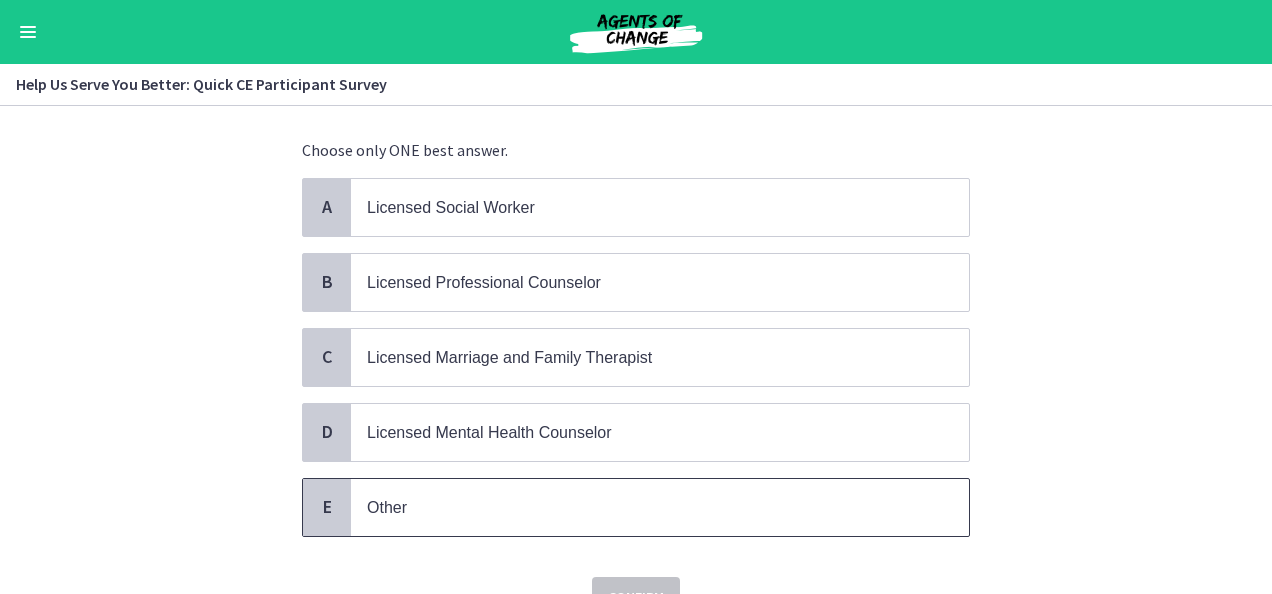 click on "Other" at bounding box center (387, 507) 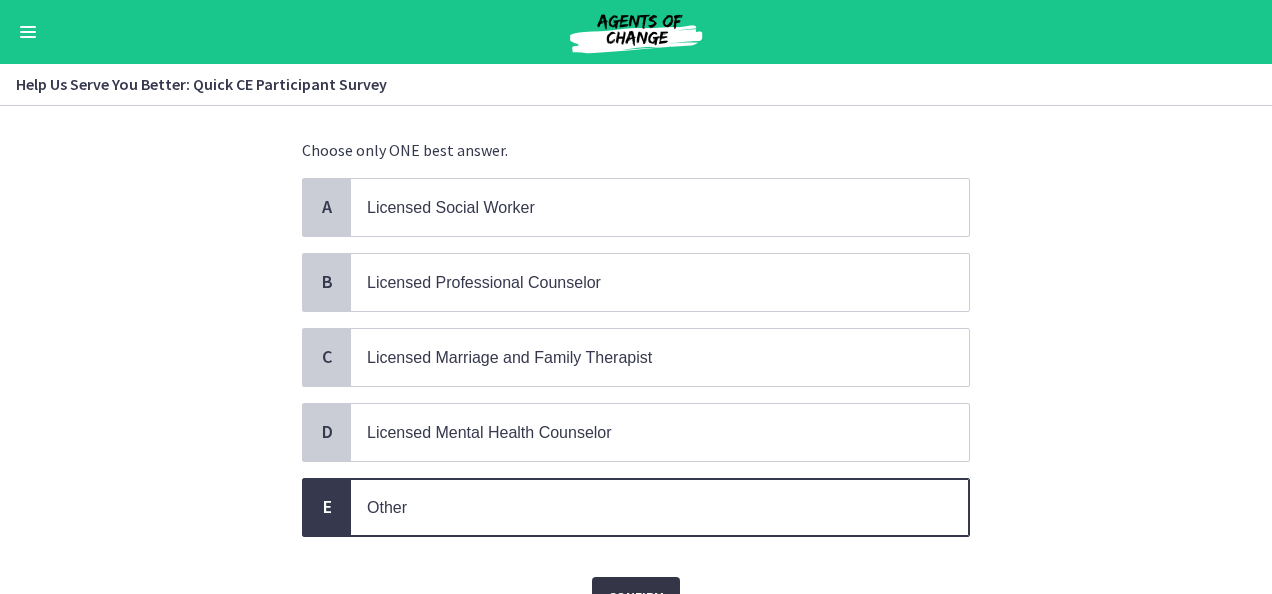 click on "Confirm" at bounding box center [636, 597] 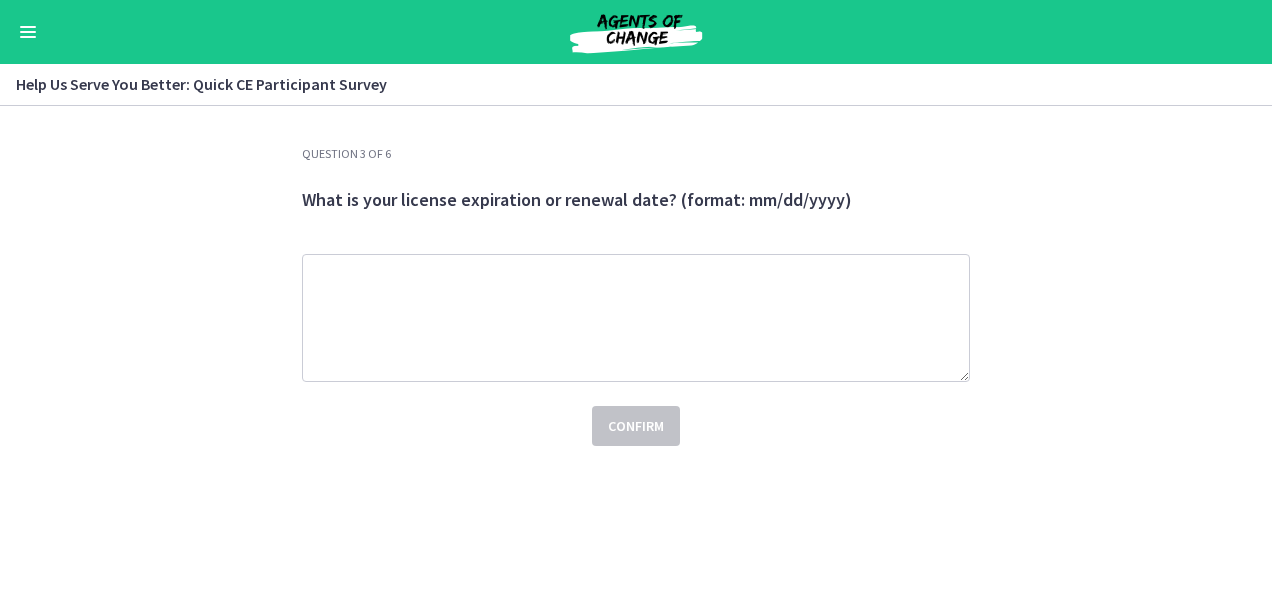 scroll, scrollTop: 0, scrollLeft: 0, axis: both 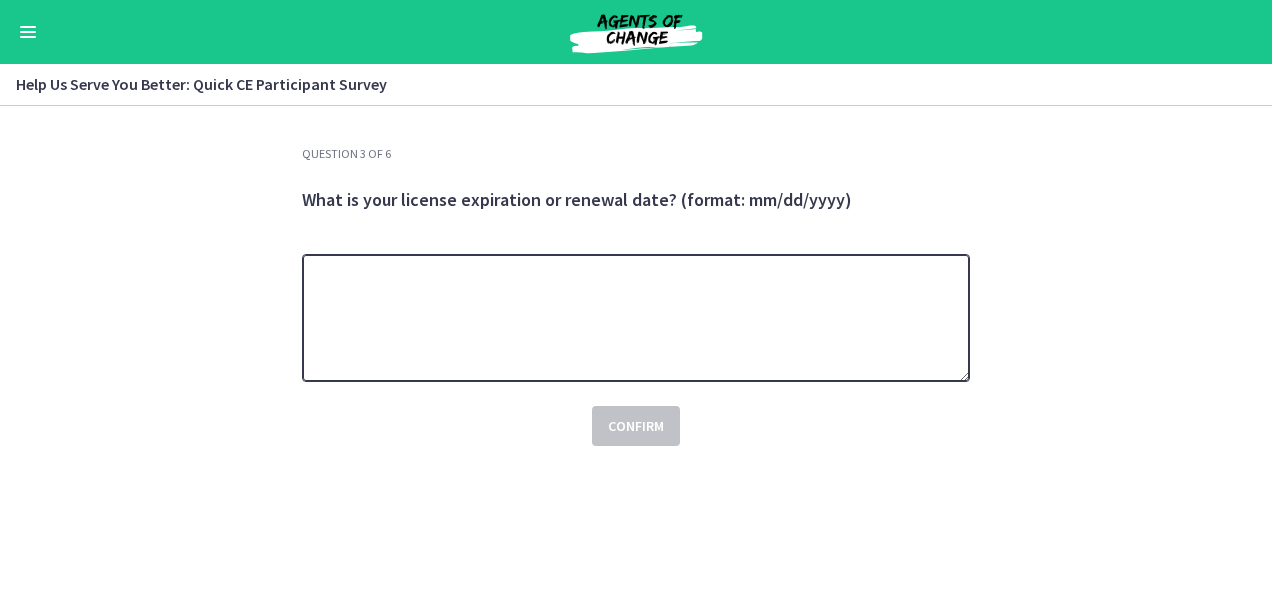 click at bounding box center (636, 318) 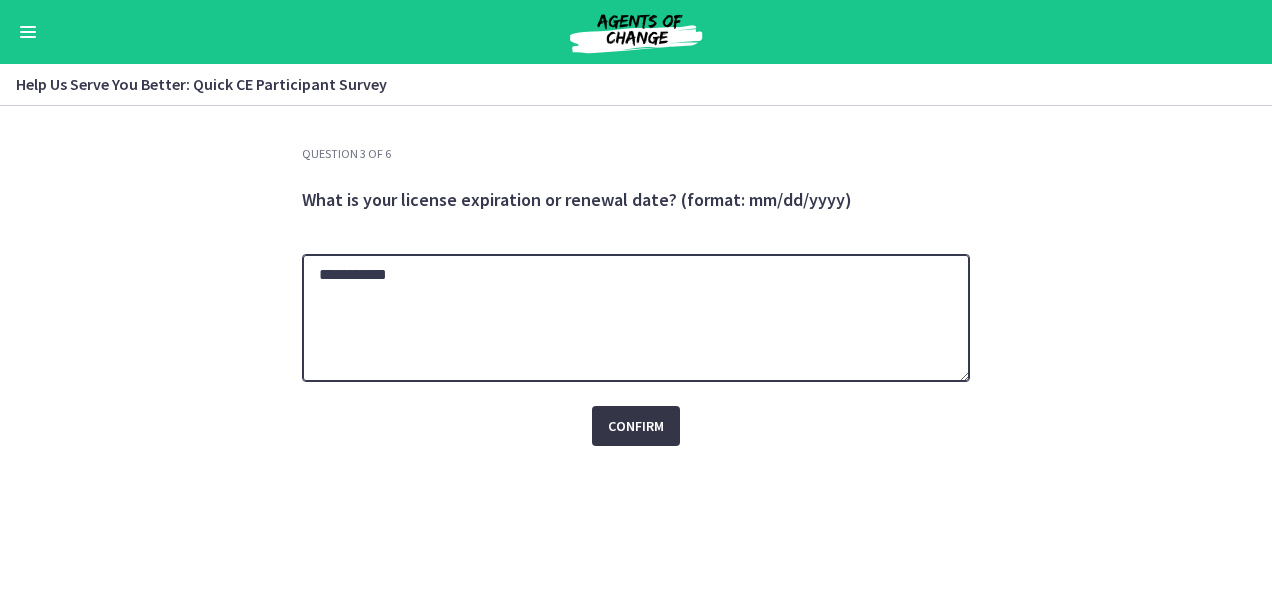 type on "**********" 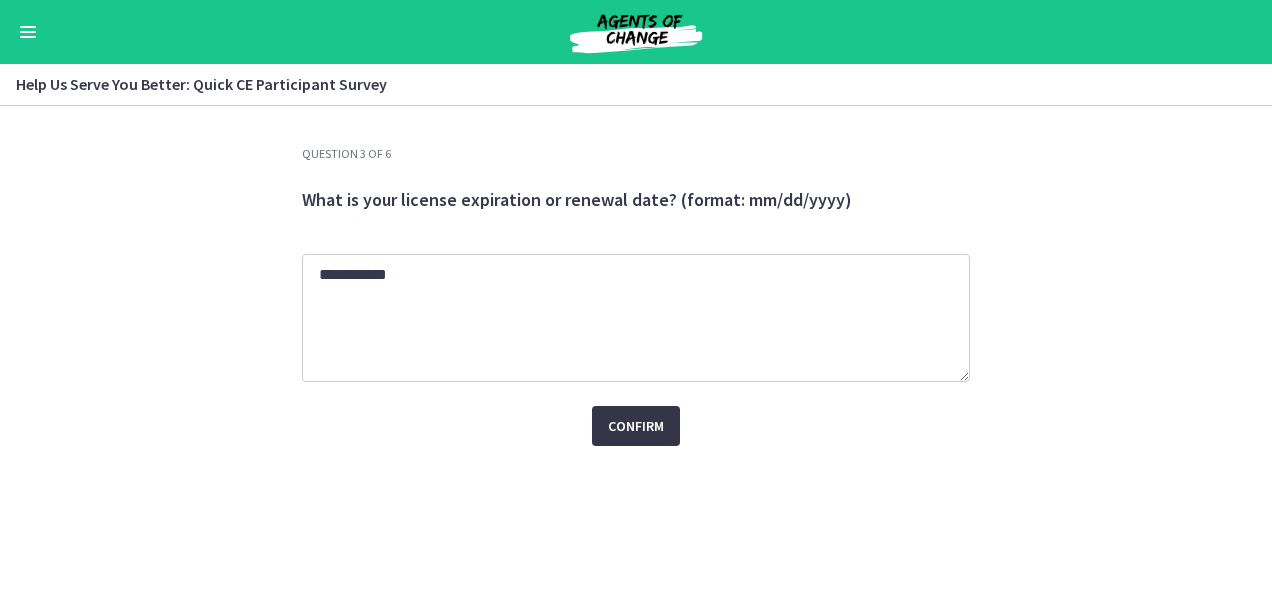 click on "Confirm" at bounding box center [636, 426] 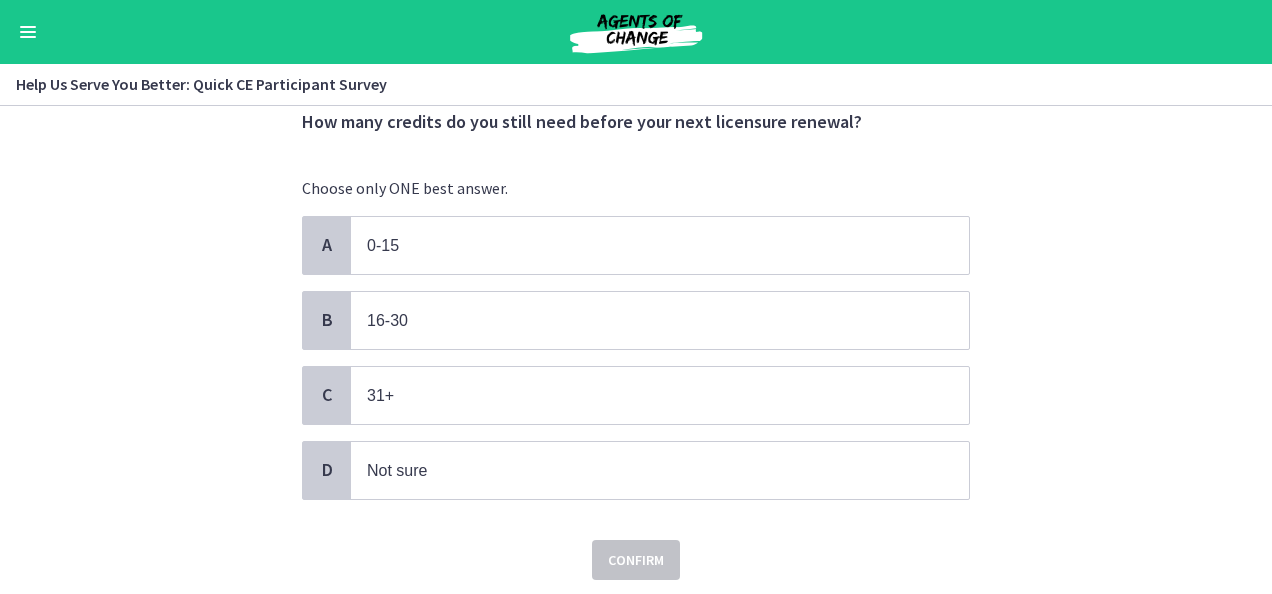 scroll, scrollTop: 81, scrollLeft: 0, axis: vertical 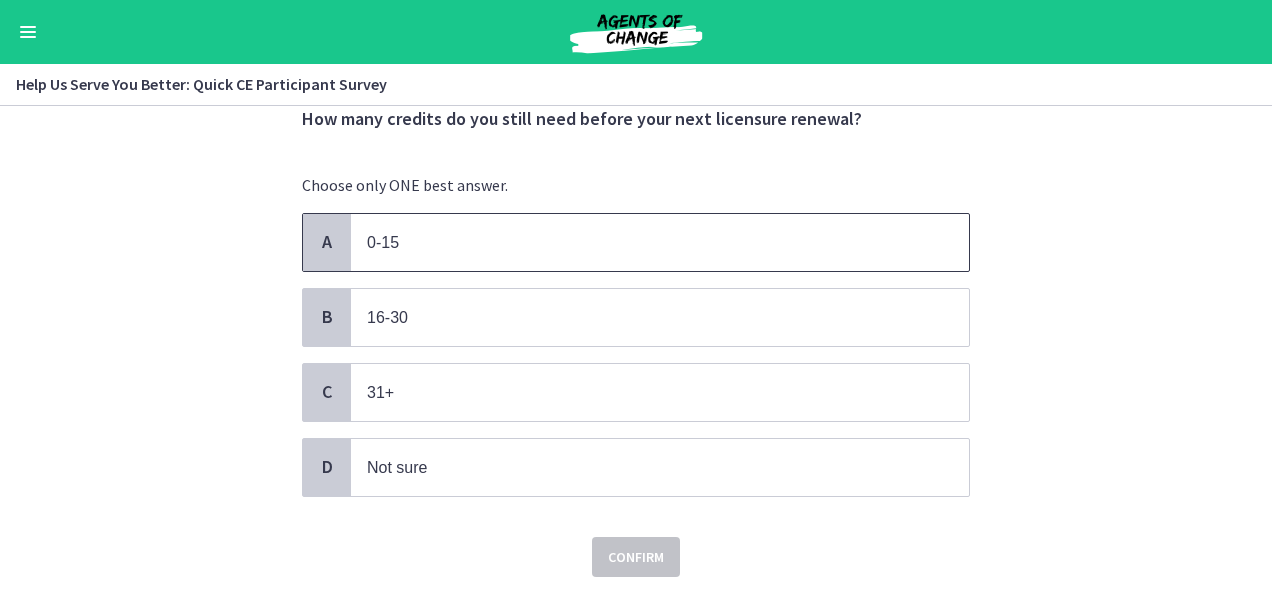 click on "0-15" at bounding box center (383, 242) 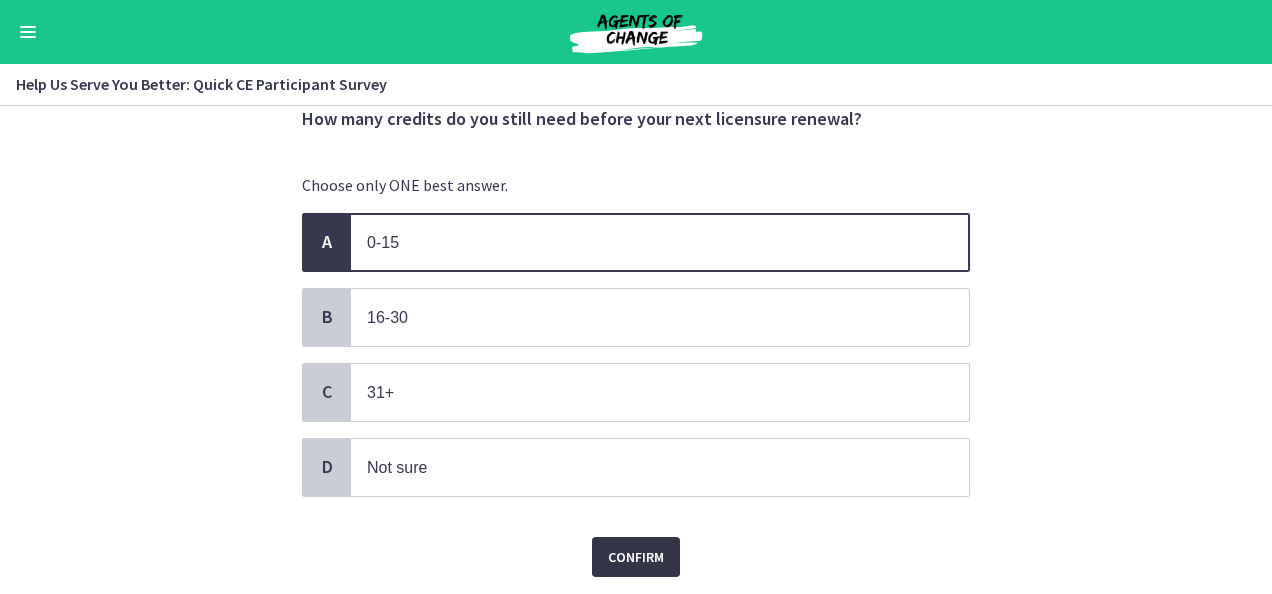 click on "Confirm" at bounding box center [636, 557] 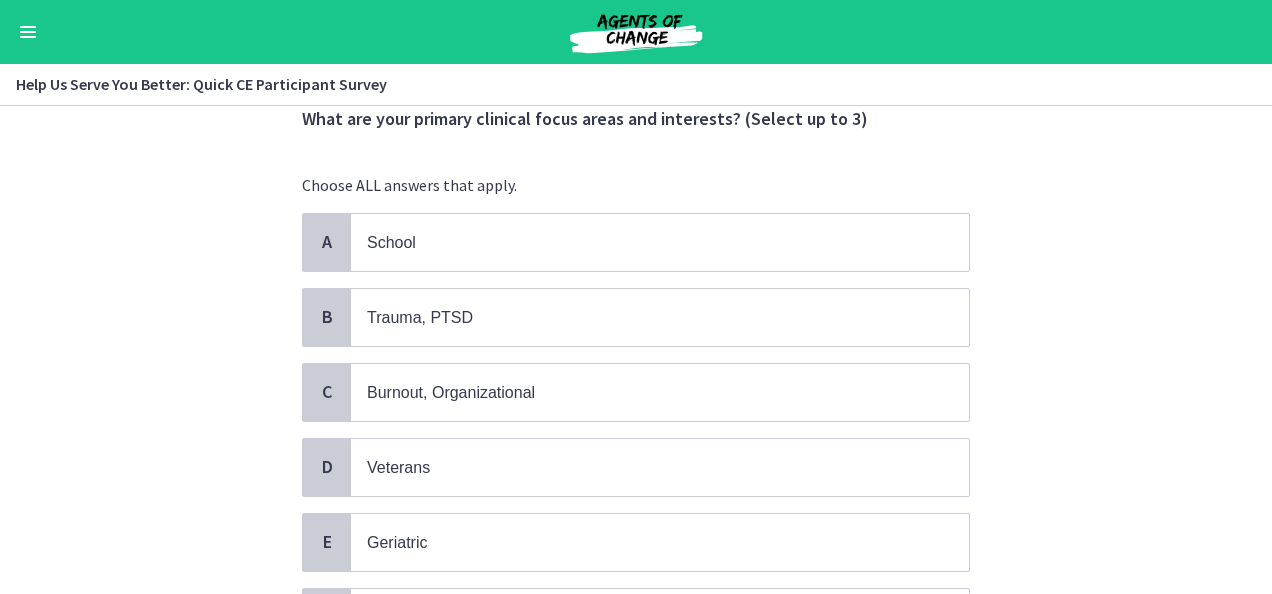 scroll, scrollTop: 0, scrollLeft: 0, axis: both 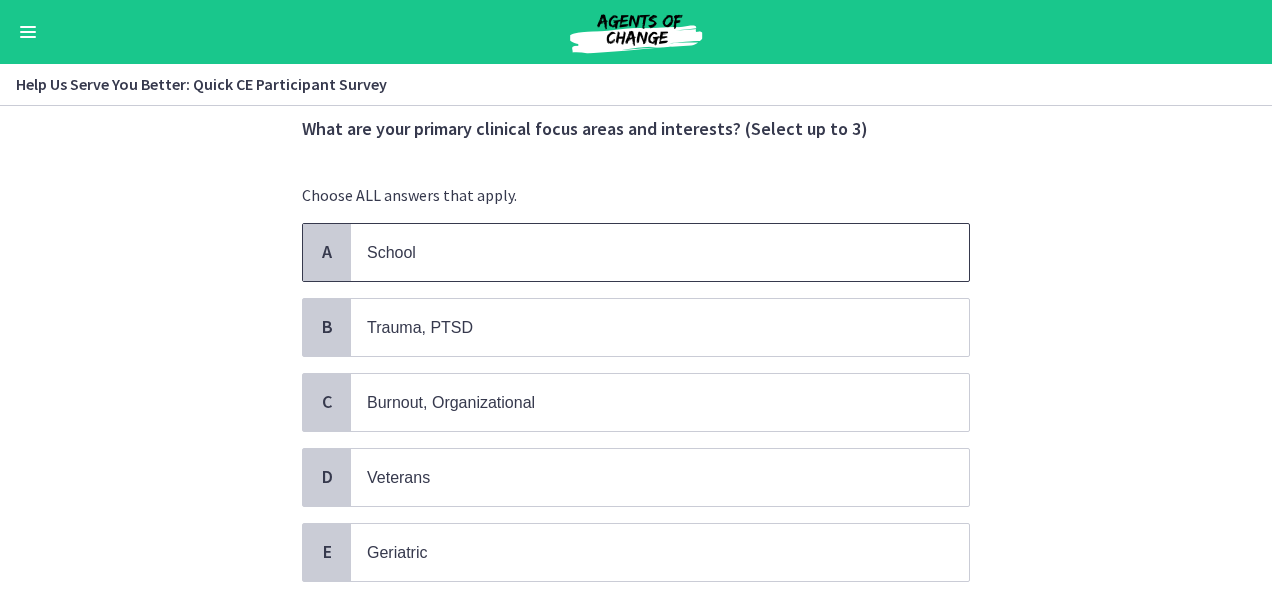 click on "School" at bounding box center (640, 252) 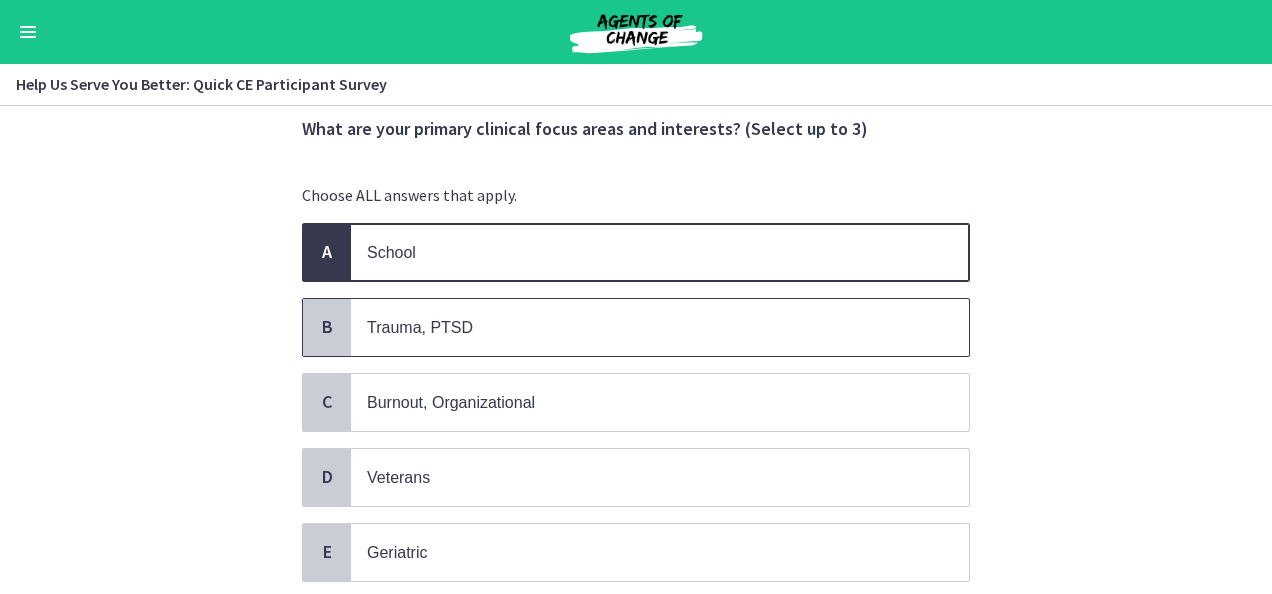 click on "Trauma, PTSD" at bounding box center [640, 327] 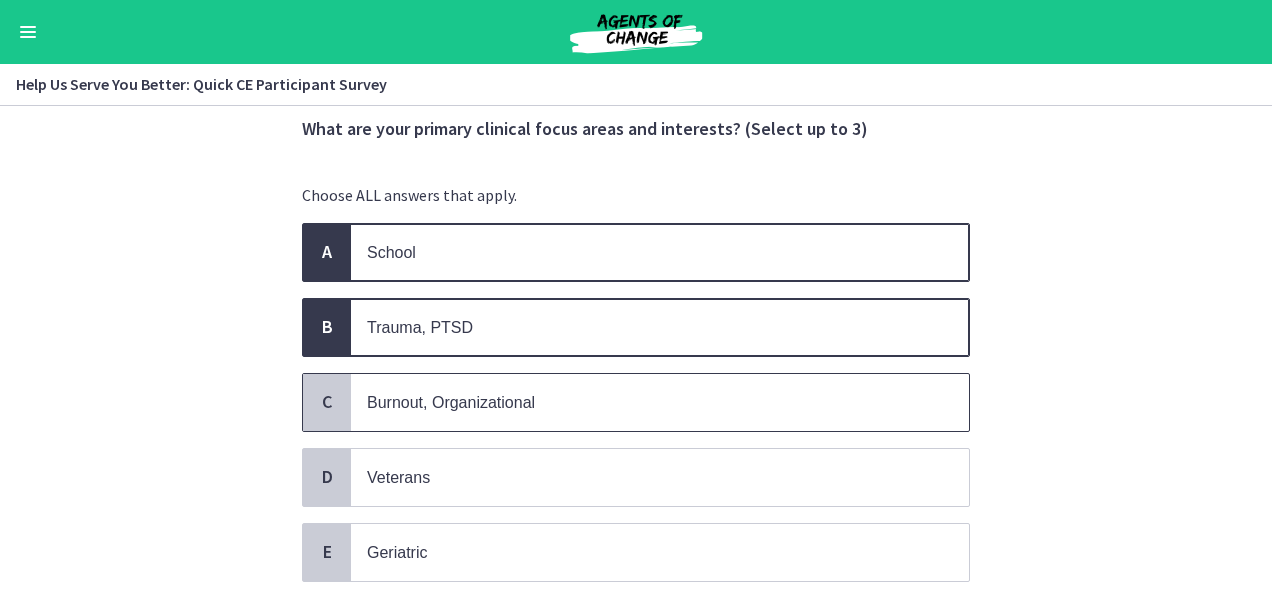 click on "Burnout, Organizational" at bounding box center [451, 402] 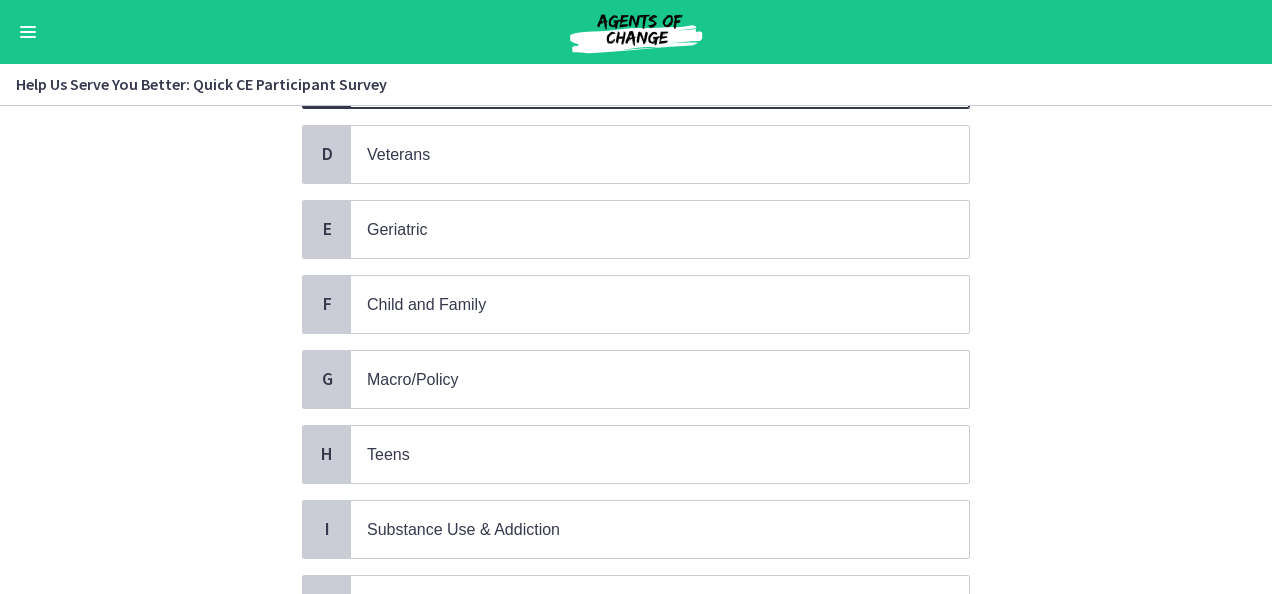 scroll, scrollTop: 405, scrollLeft: 0, axis: vertical 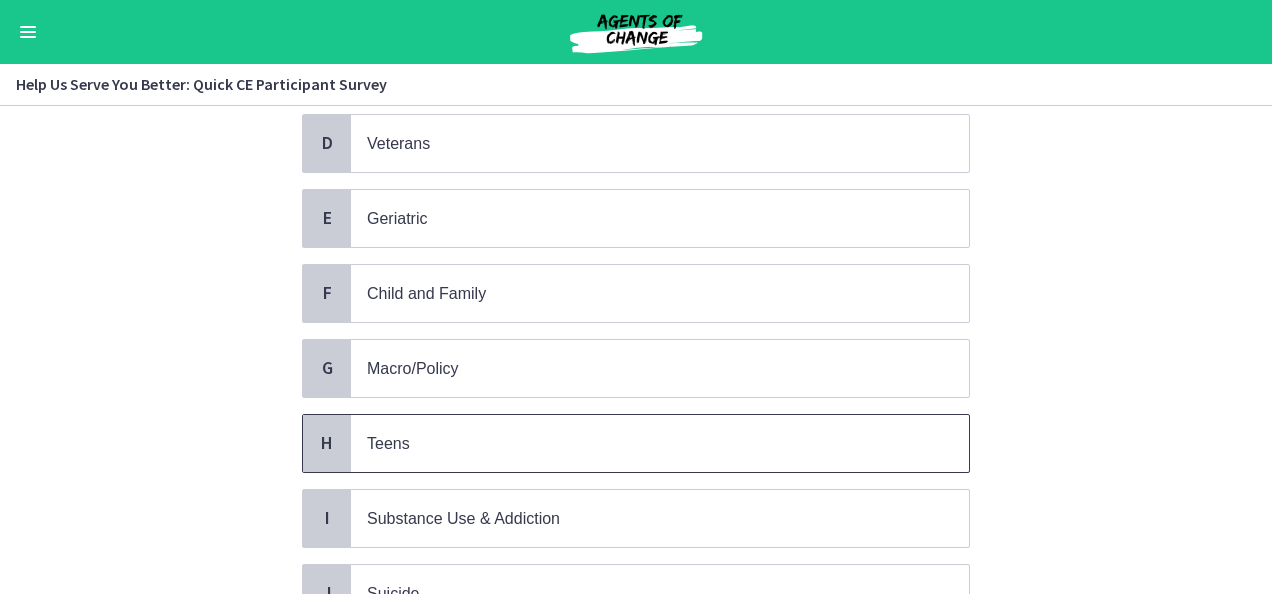 click on "Teens" at bounding box center (640, 443) 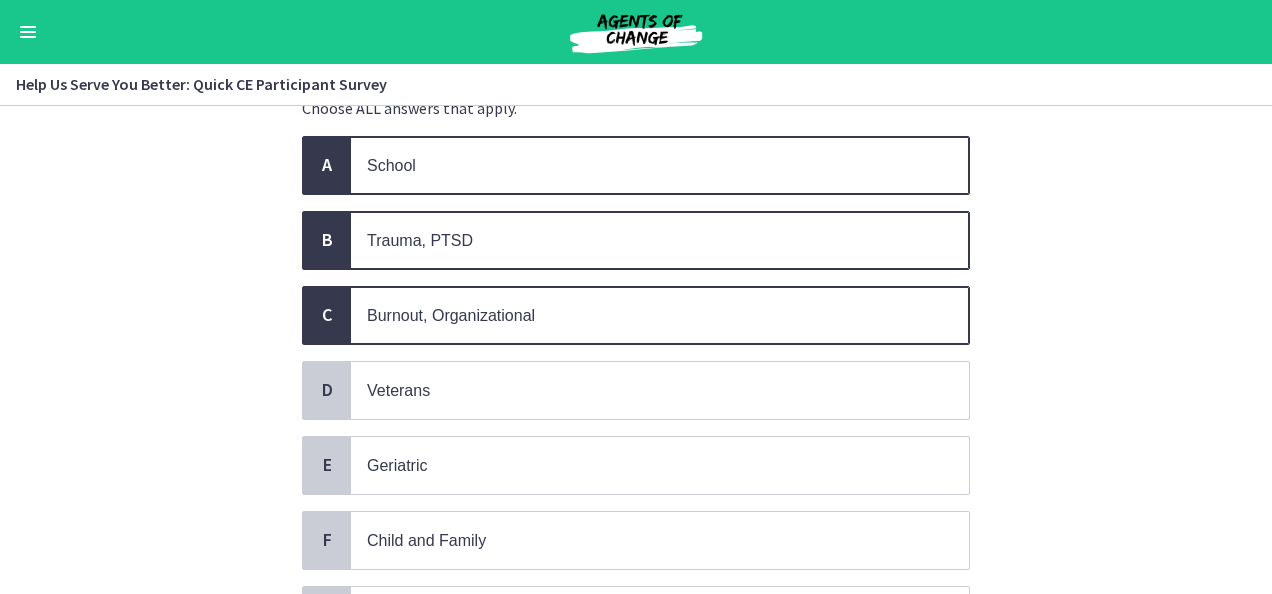 scroll, scrollTop: 169, scrollLeft: 0, axis: vertical 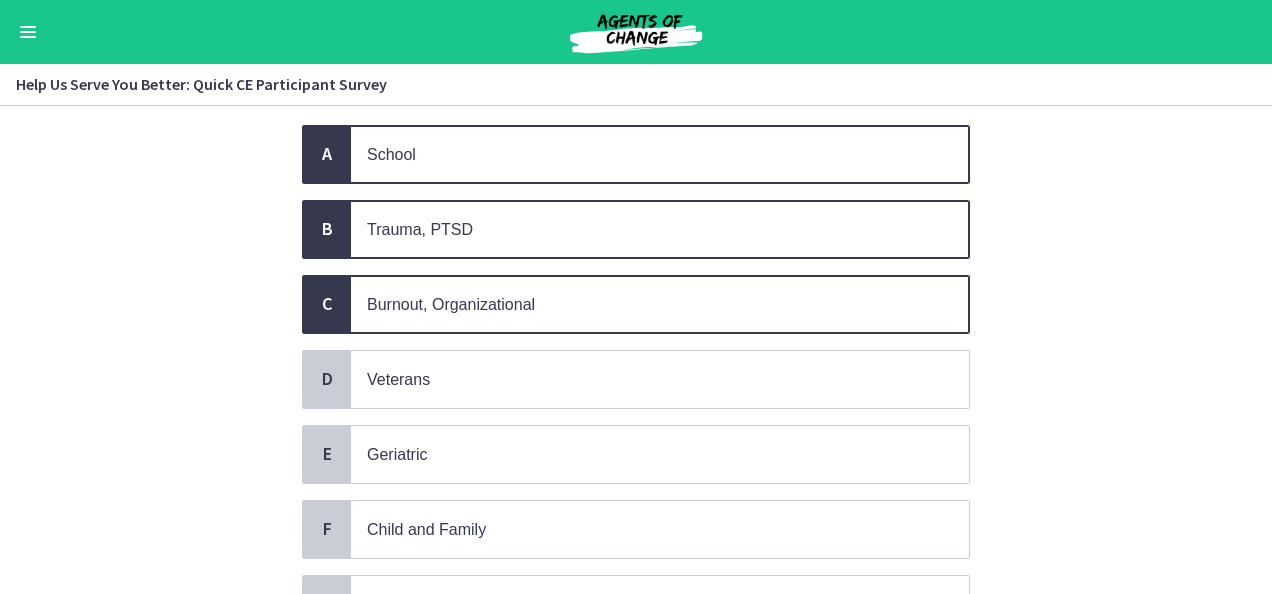 click on "Burnout, Organizational" at bounding box center (451, 304) 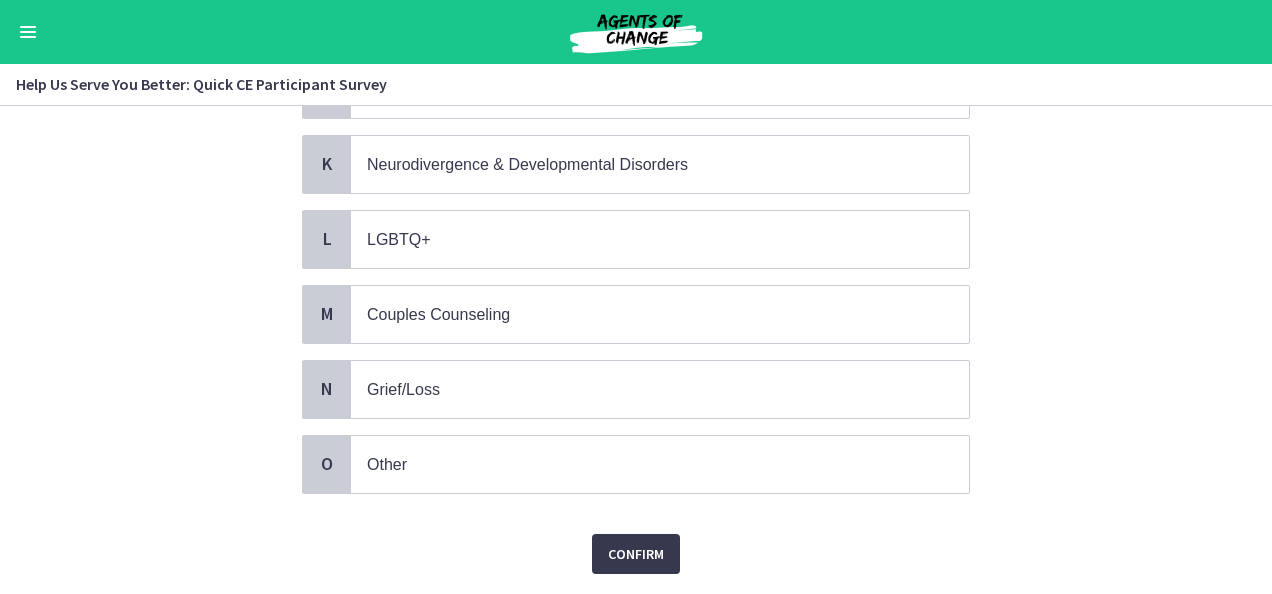 scroll, scrollTop: 944, scrollLeft: 0, axis: vertical 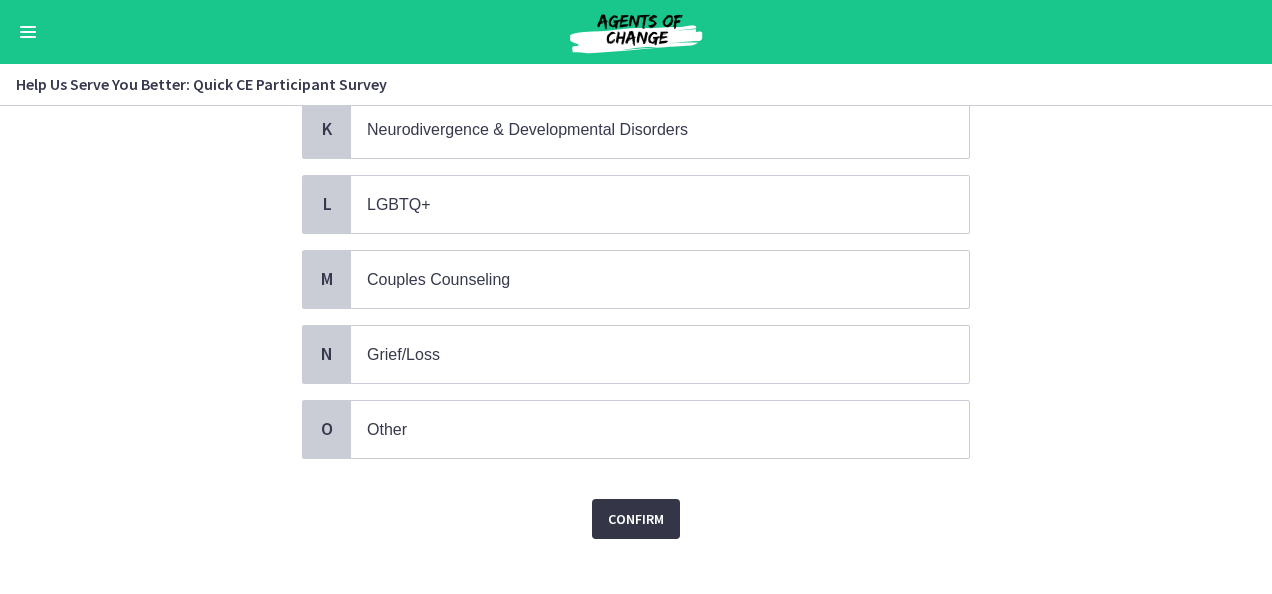 click on "Confirm" at bounding box center [636, 519] 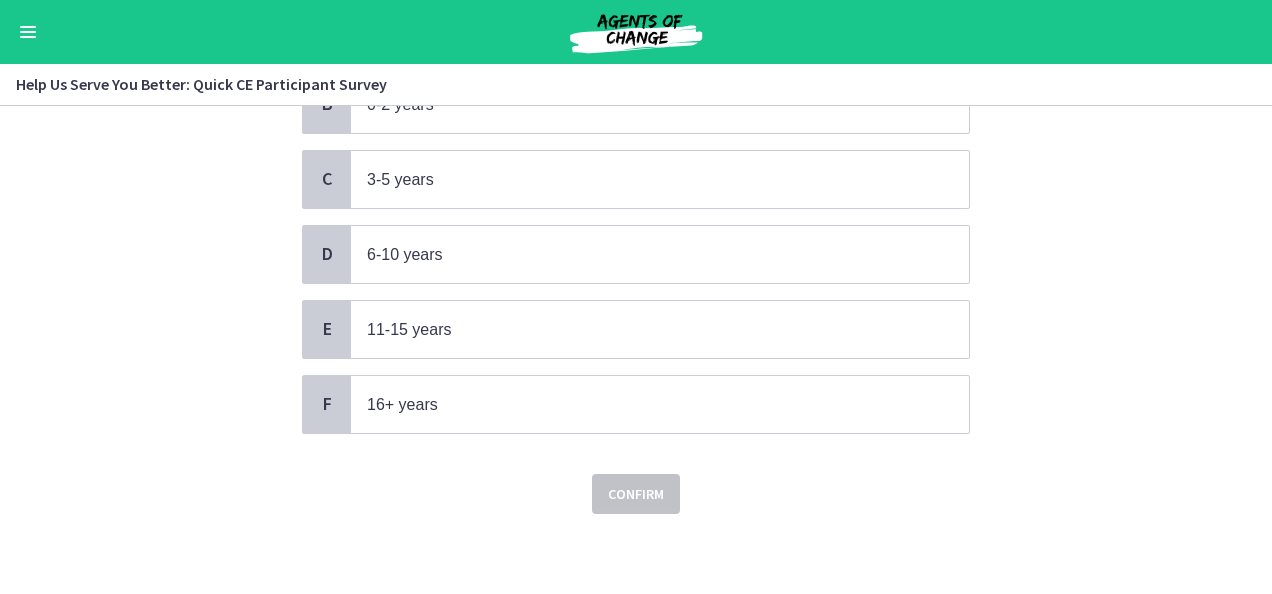 scroll, scrollTop: 0, scrollLeft: 0, axis: both 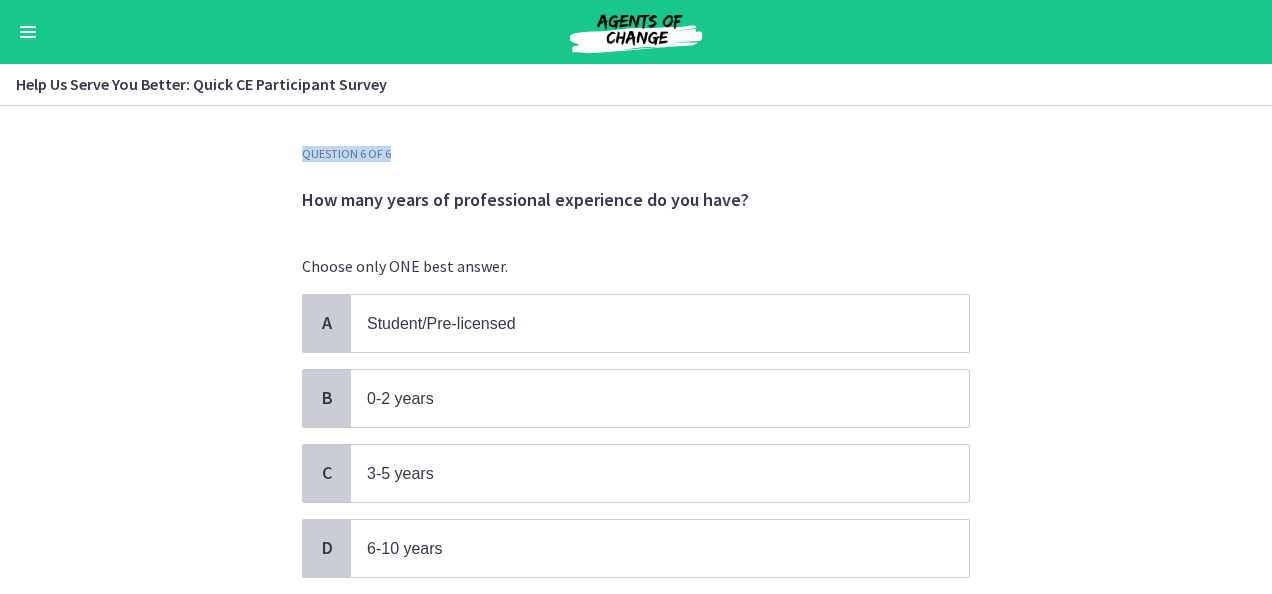drag, startPoint x: 1254, startPoint y: 99, endPoint x: 1210, endPoint y: 120, distance: 48.754486 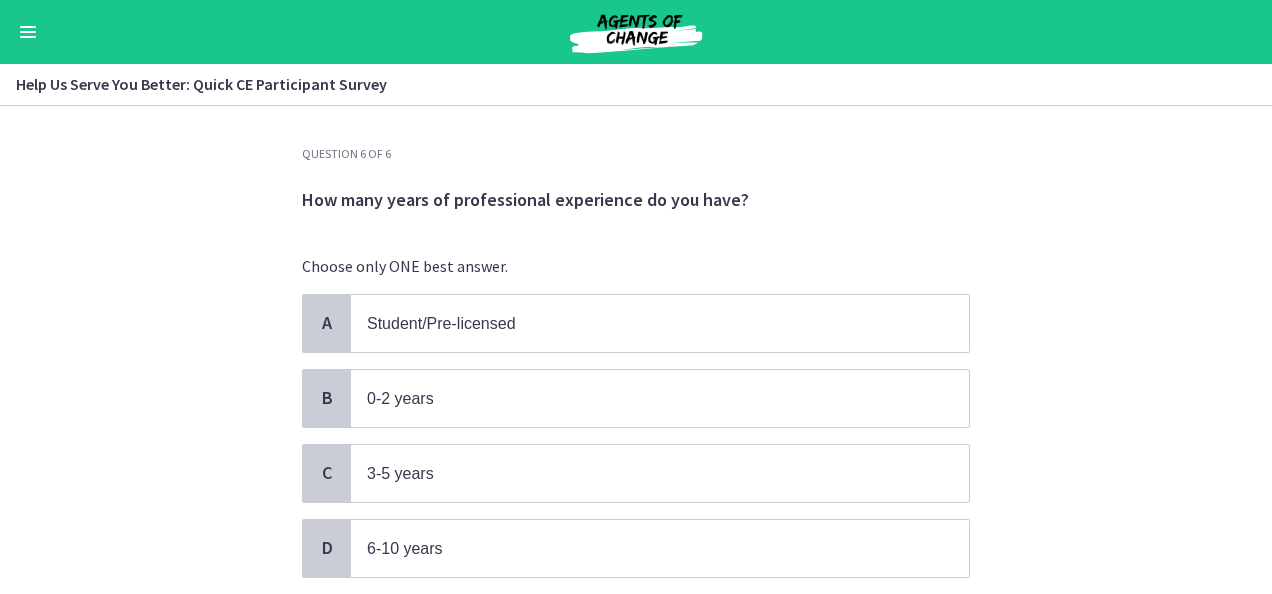 drag, startPoint x: 1210, startPoint y: 120, endPoint x: 1200, endPoint y: 242, distance: 122.40915 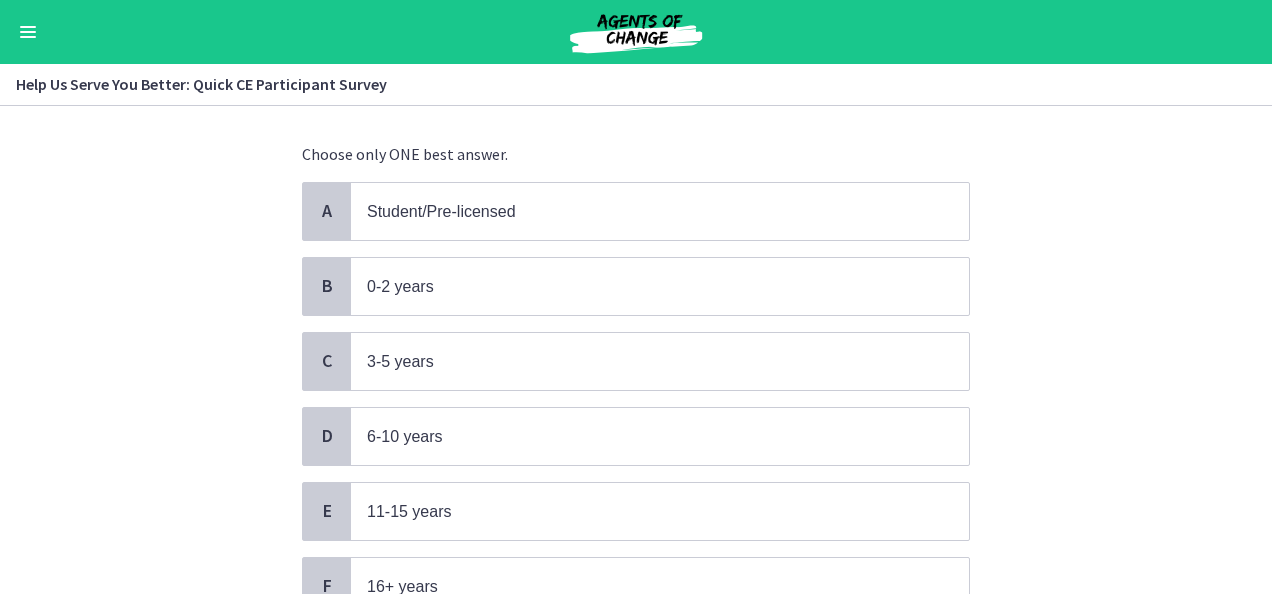 scroll, scrollTop: 121, scrollLeft: 0, axis: vertical 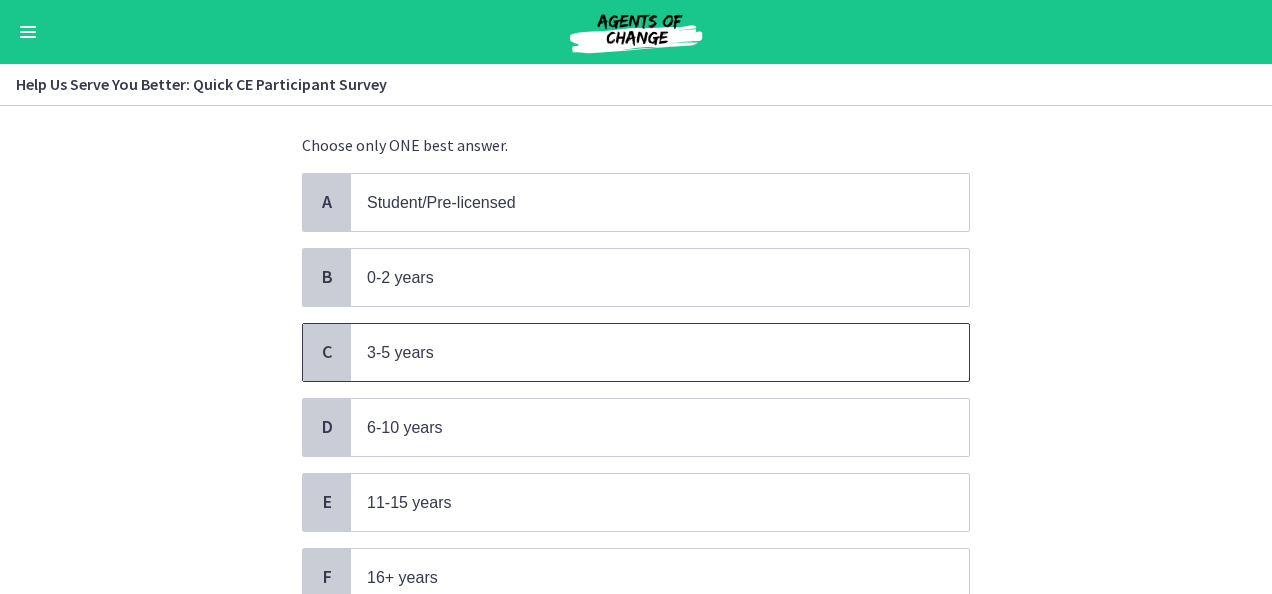 click on "3-5 years" at bounding box center (660, 352) 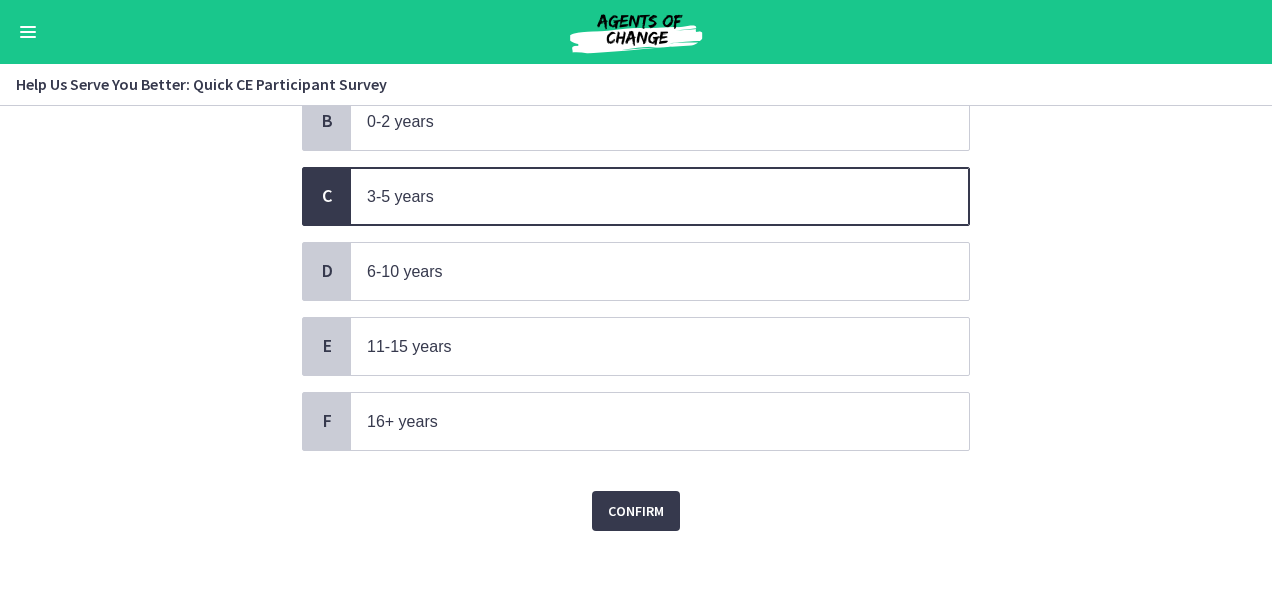 scroll, scrollTop: 284, scrollLeft: 0, axis: vertical 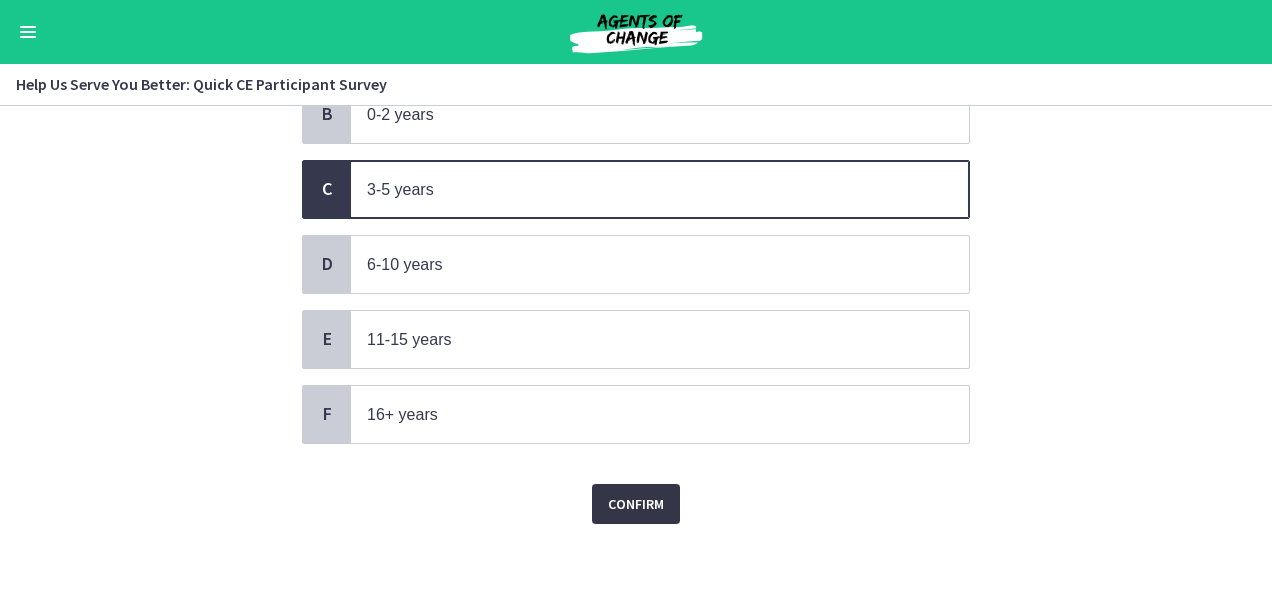 click on "Confirm" at bounding box center (636, 504) 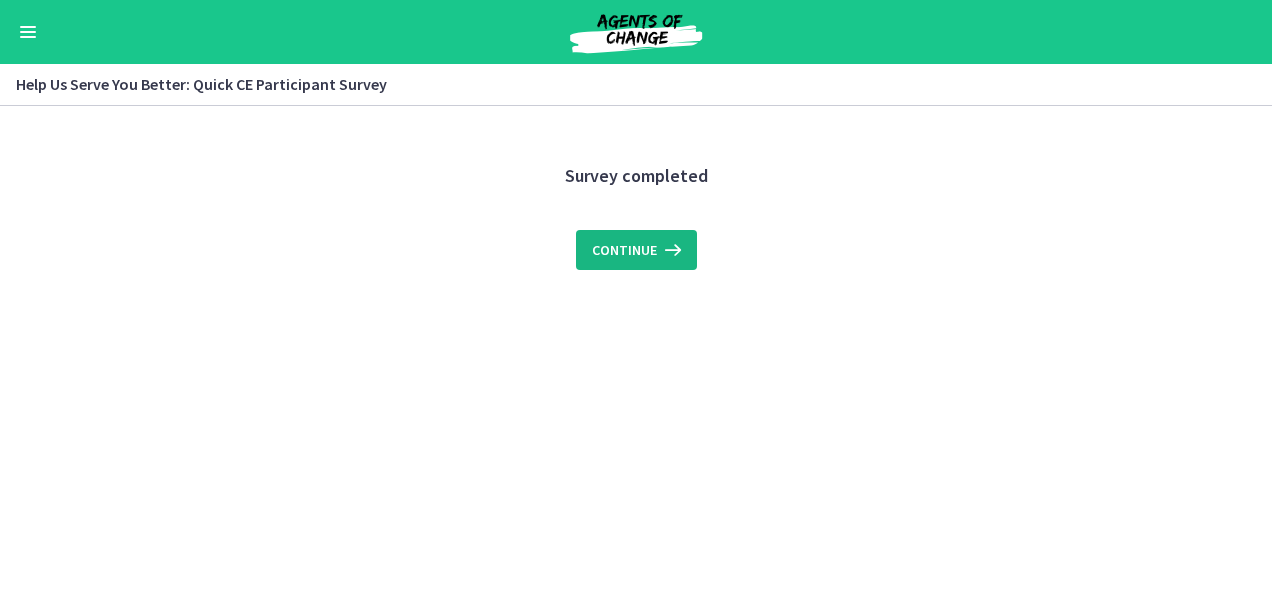 scroll, scrollTop: 0, scrollLeft: 0, axis: both 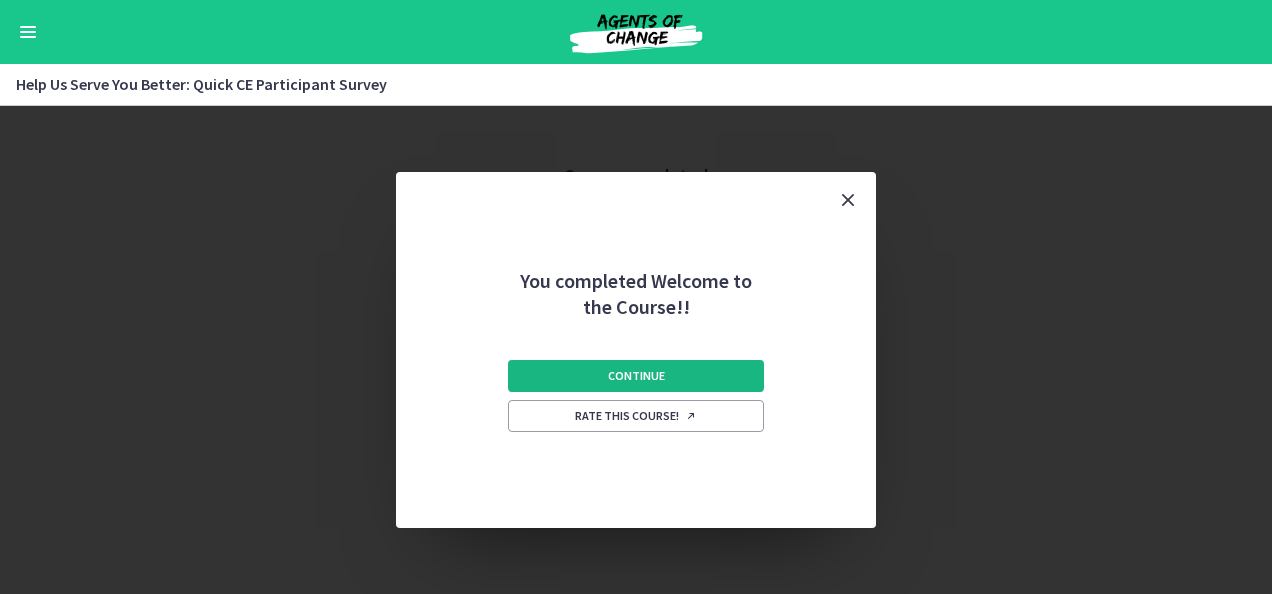 click on "Continue" at bounding box center (636, 376) 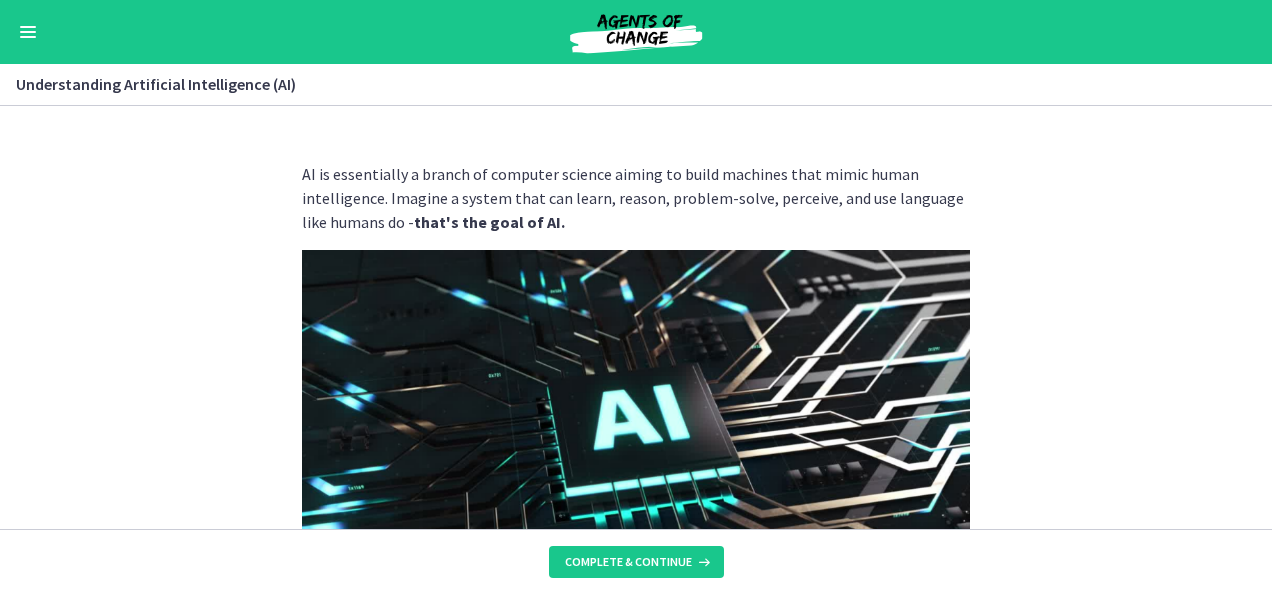 scroll, scrollTop: 0, scrollLeft: 0, axis: both 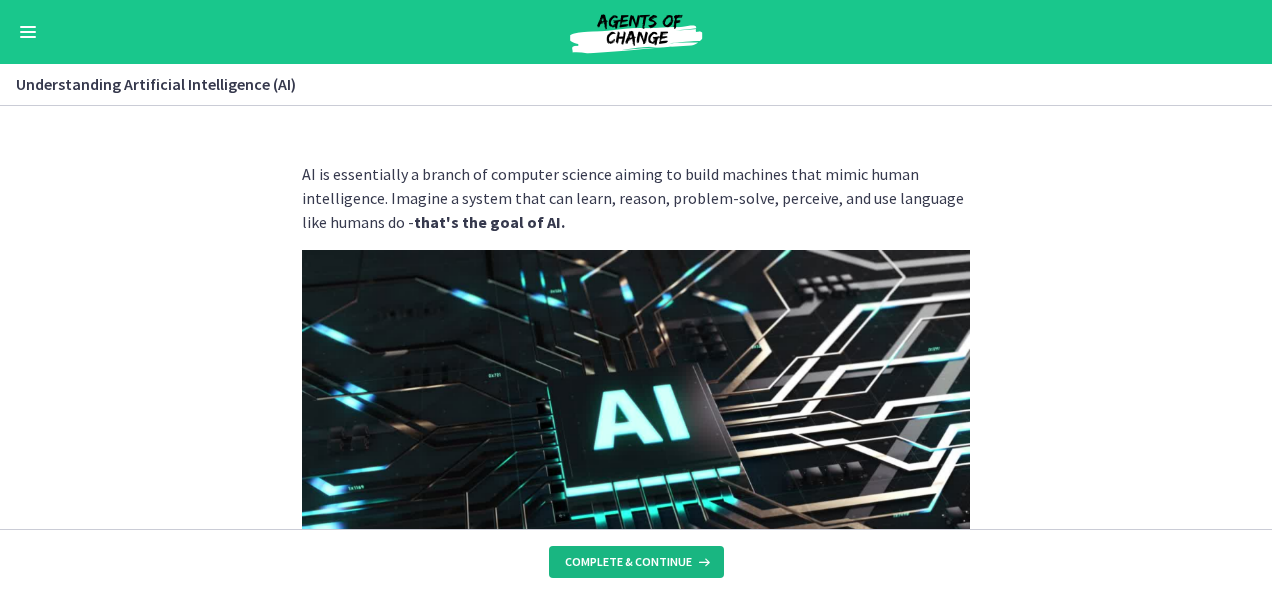 click on "Complete & continue" at bounding box center [628, 562] 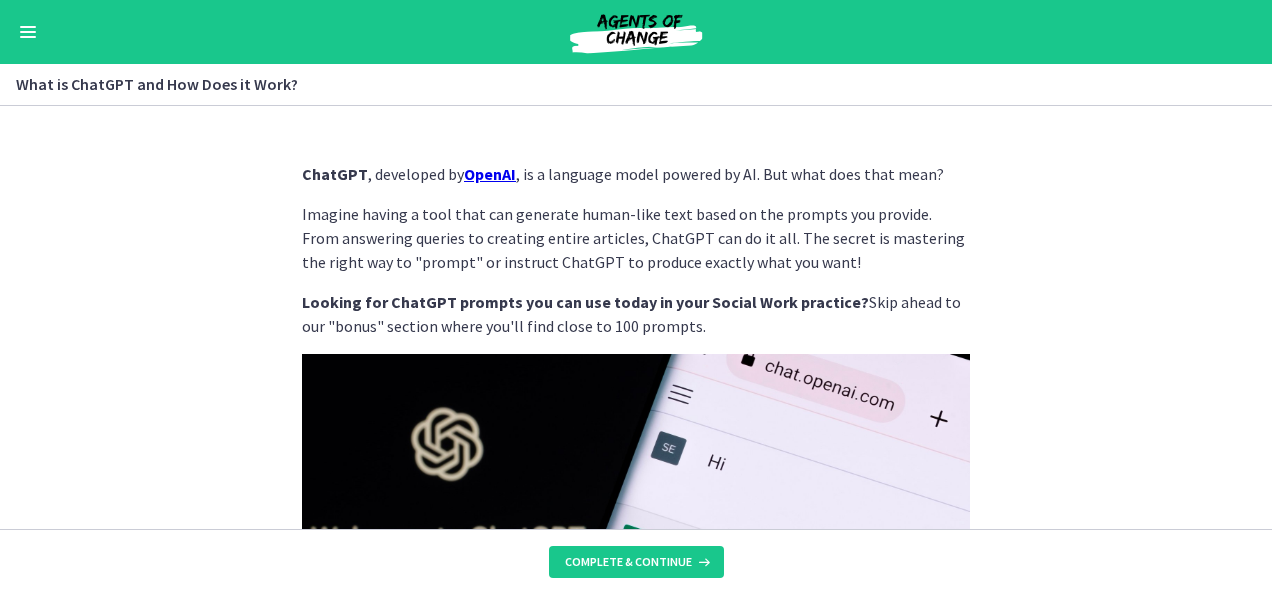 click on "OpenAI" at bounding box center (490, 174) 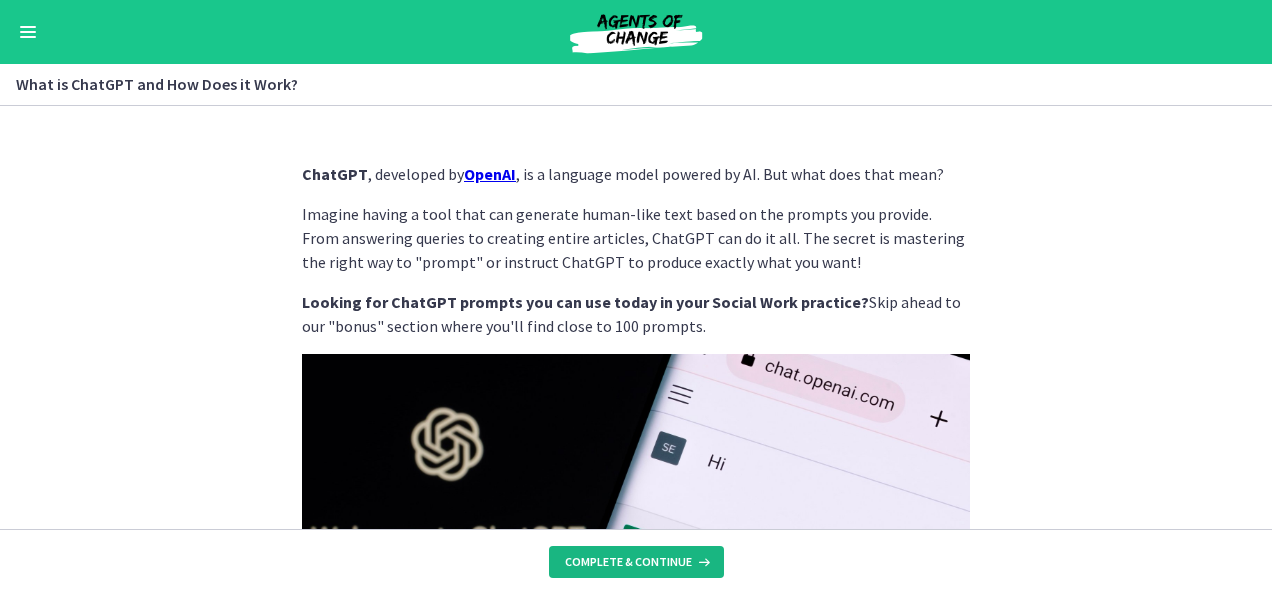 click on "Complete & continue" at bounding box center (628, 562) 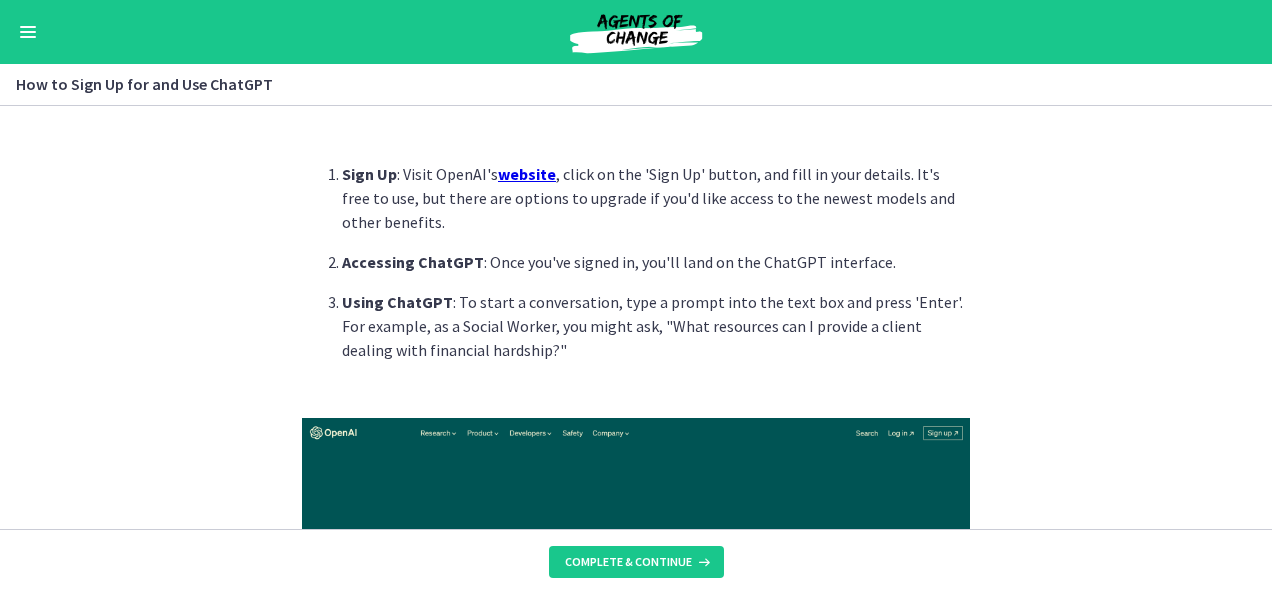 scroll, scrollTop: 30, scrollLeft: 0, axis: vertical 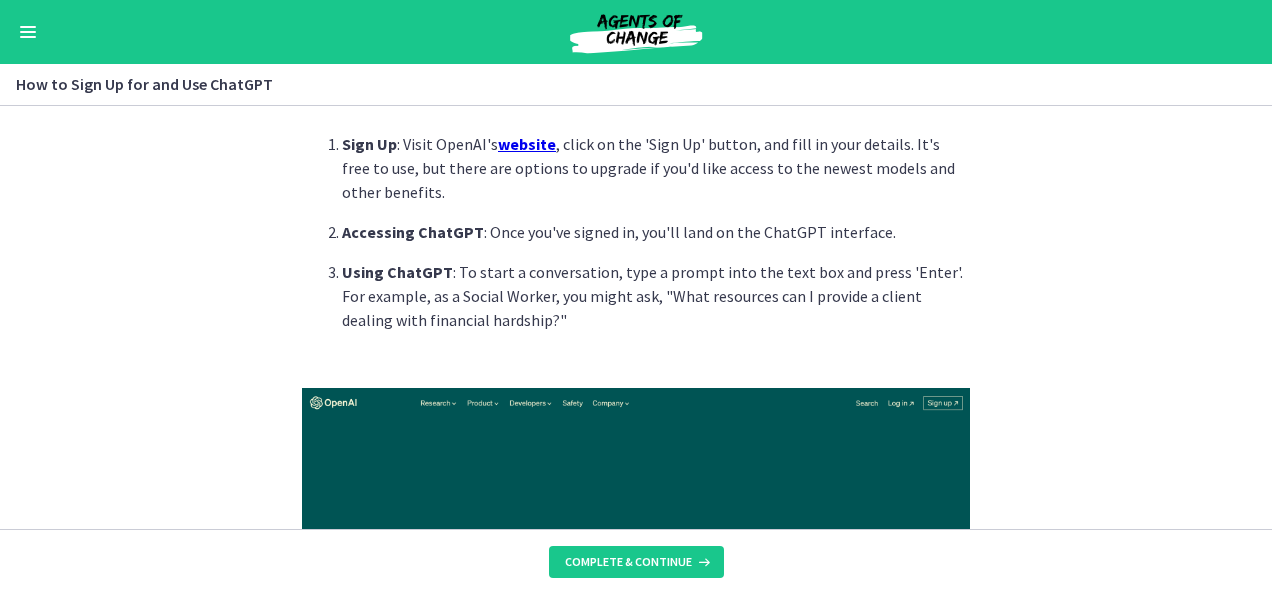 click at bounding box center (636, 555) 